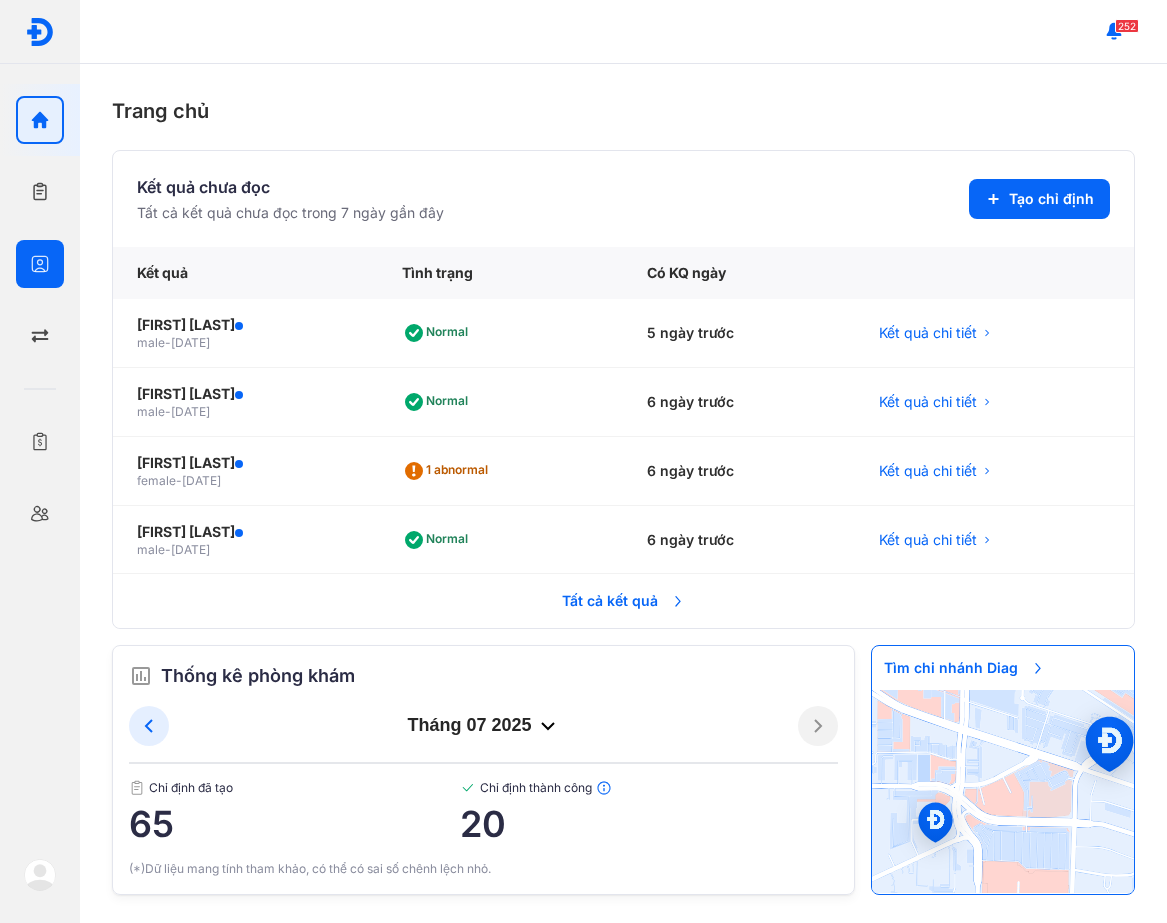 scroll, scrollTop: 0, scrollLeft: 0, axis: both 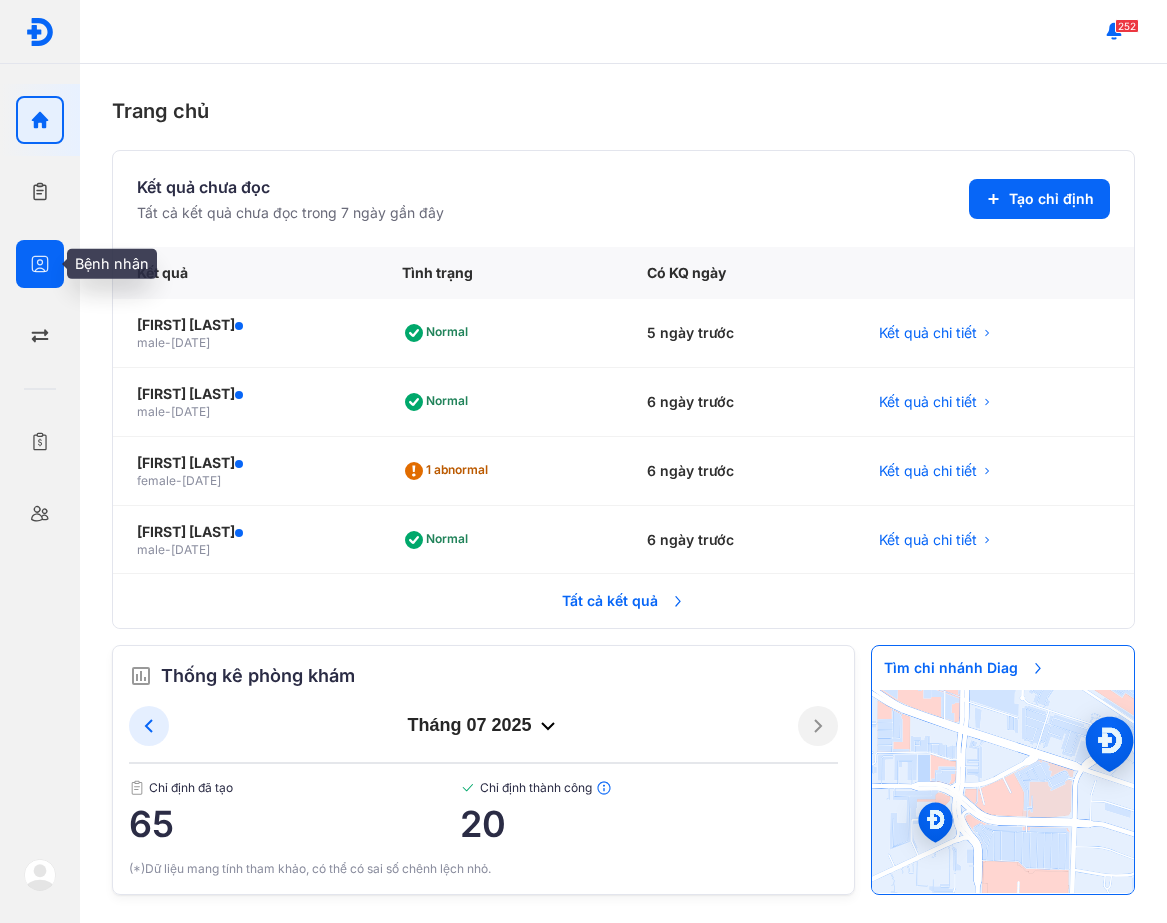 click 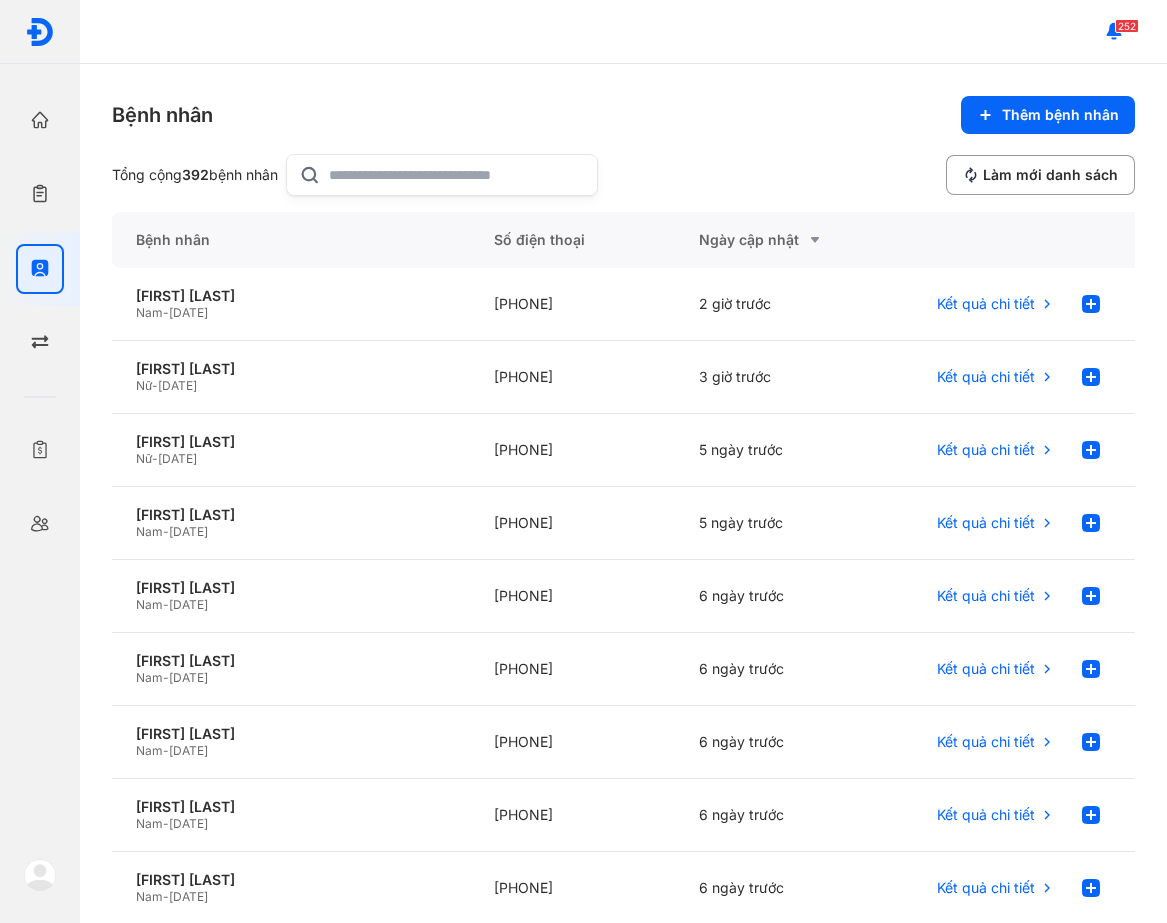 click at bounding box center (40, 875) 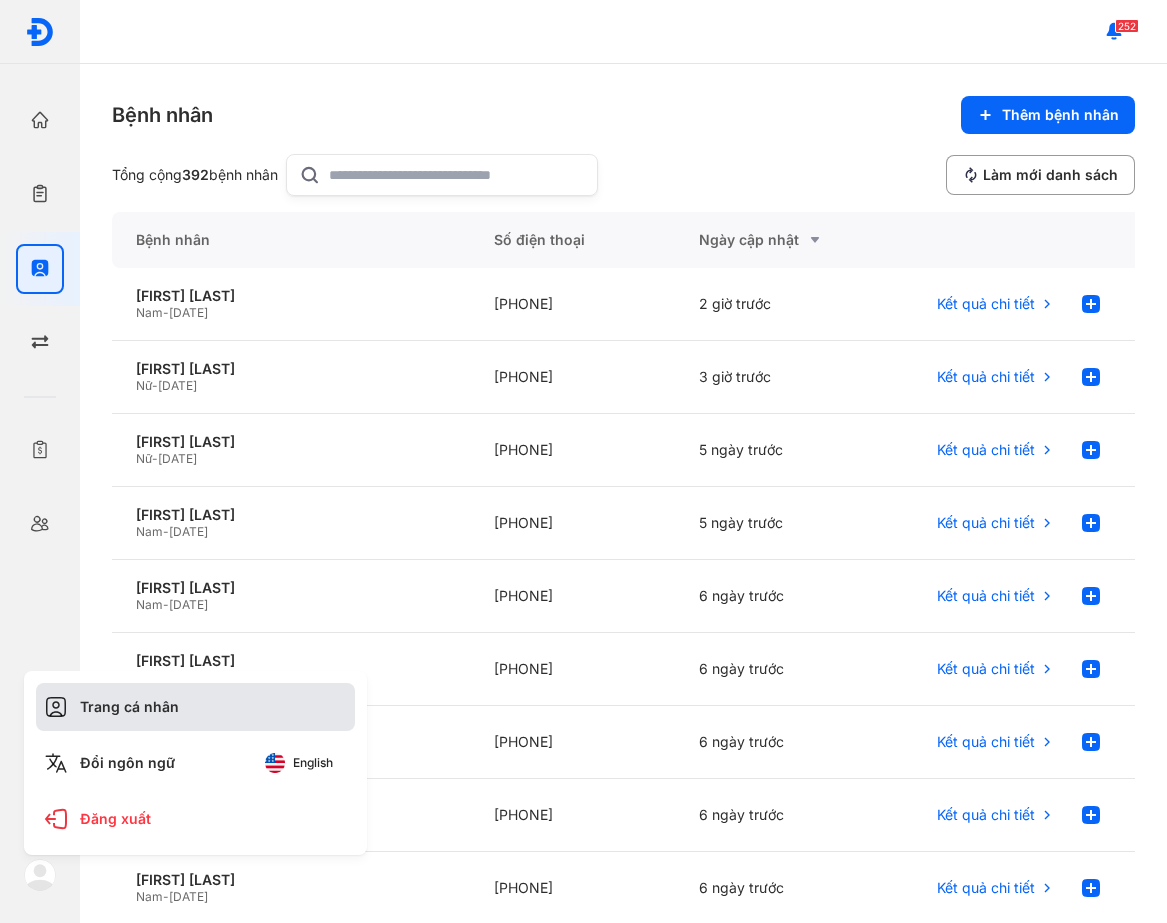 click on "Trang cá nhân" at bounding box center (195, 707) 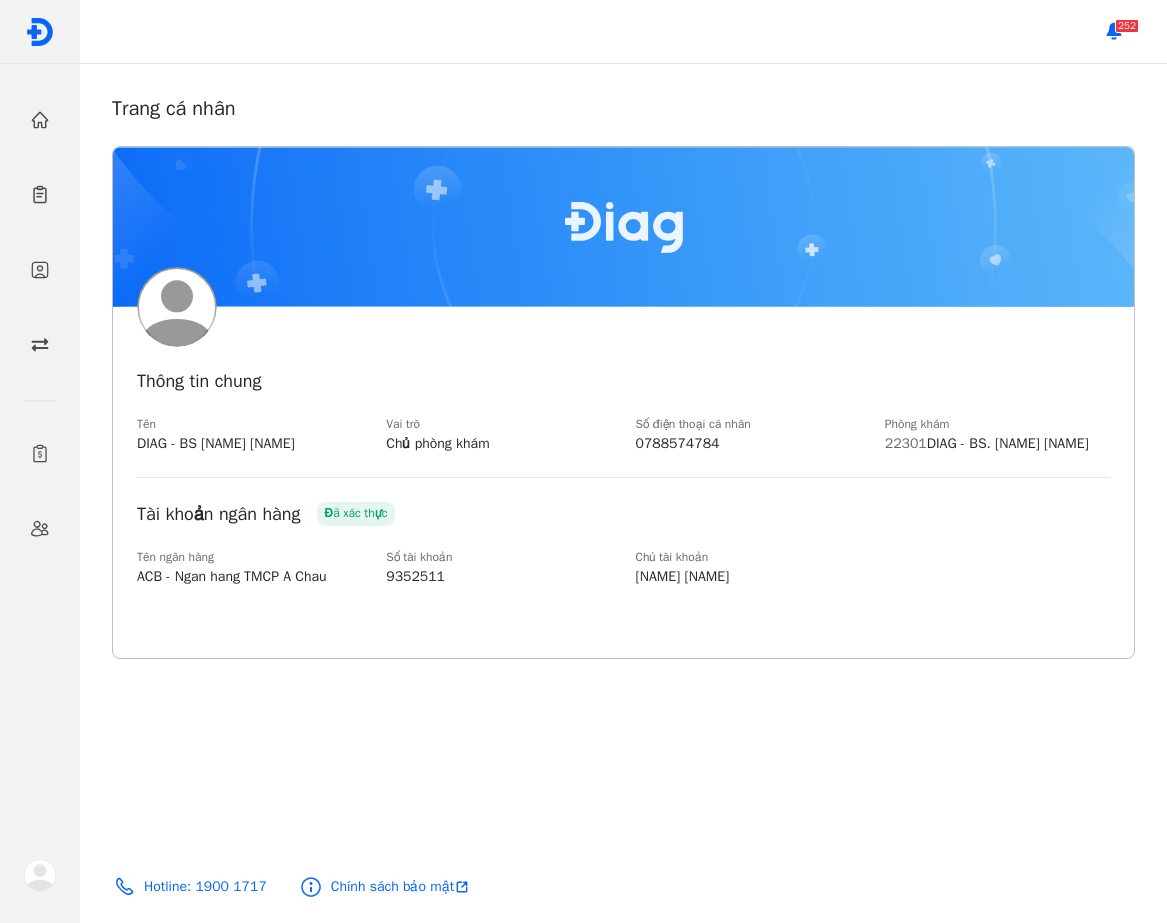 scroll, scrollTop: 0, scrollLeft: 0, axis: both 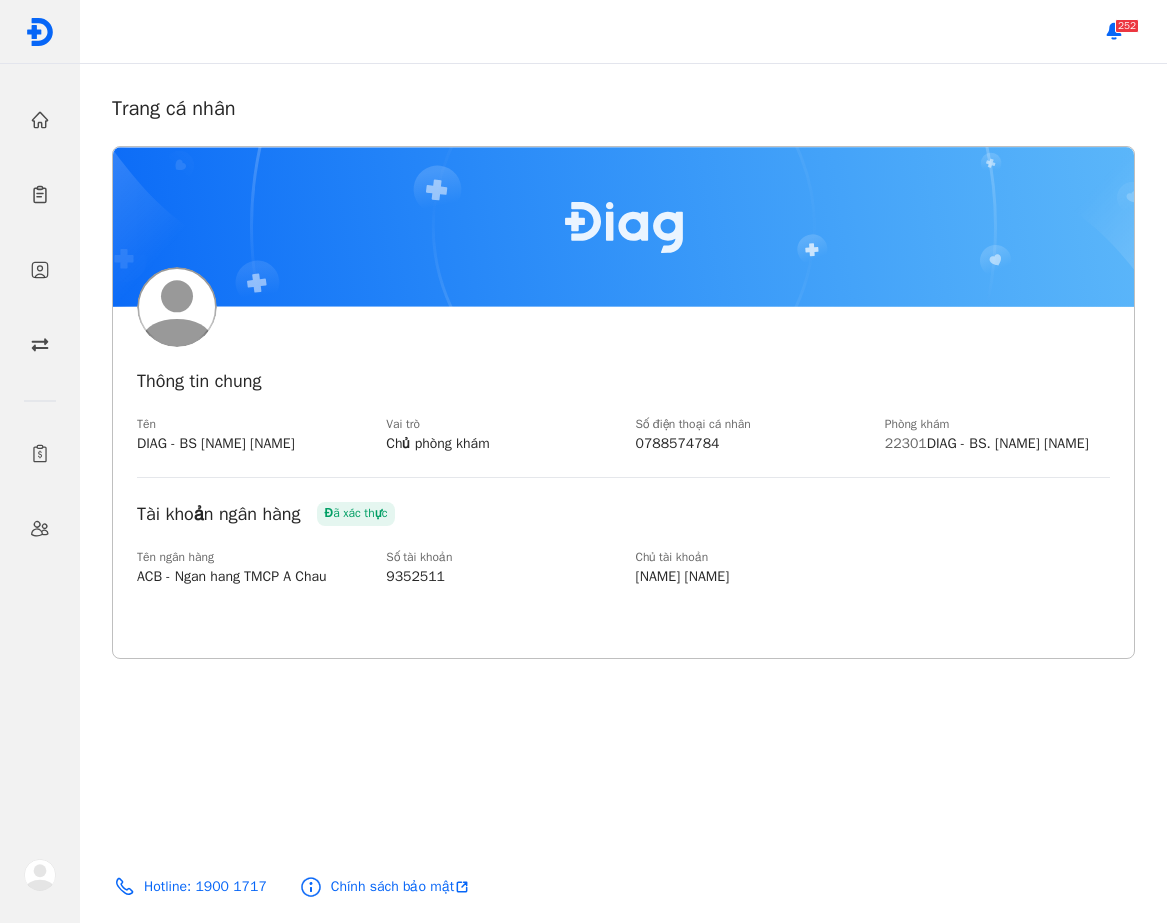 click at bounding box center [40, 875] 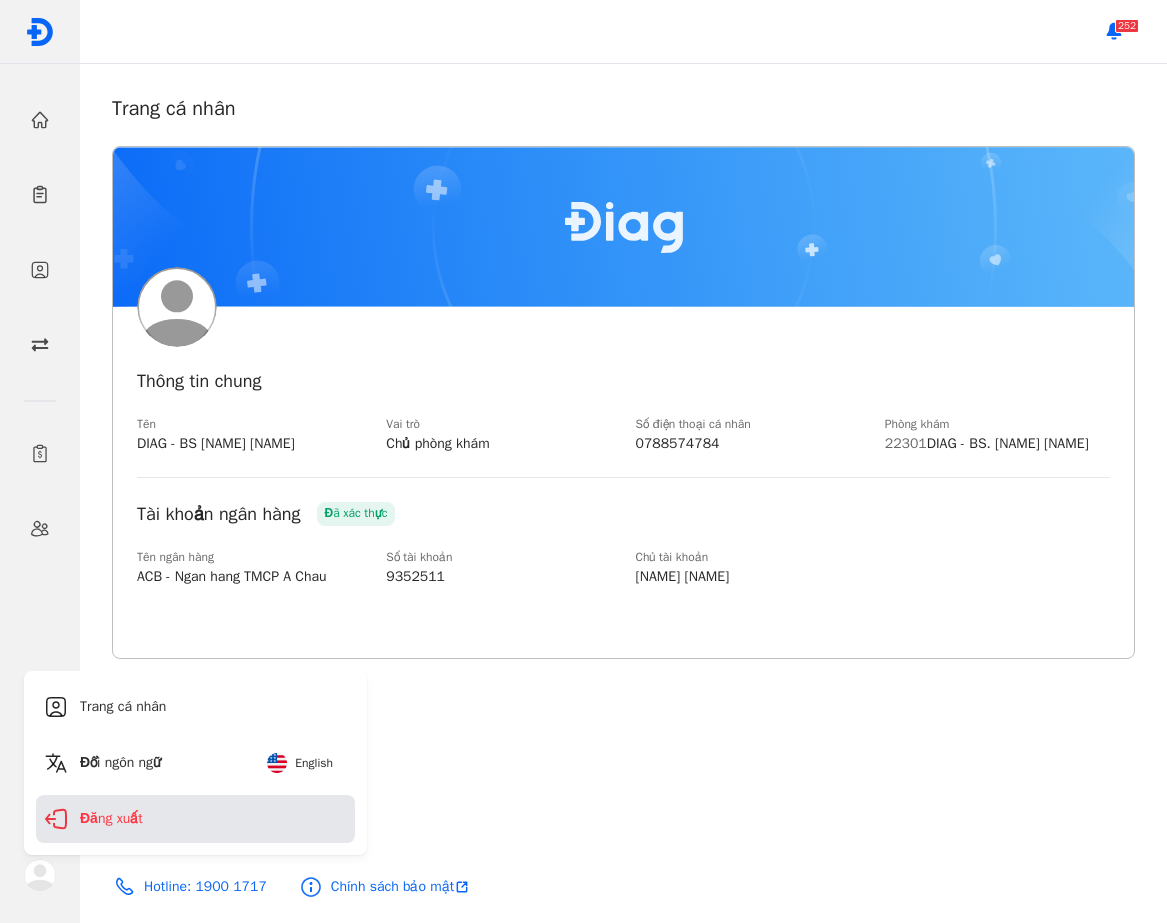 click on "Đăng xuất" 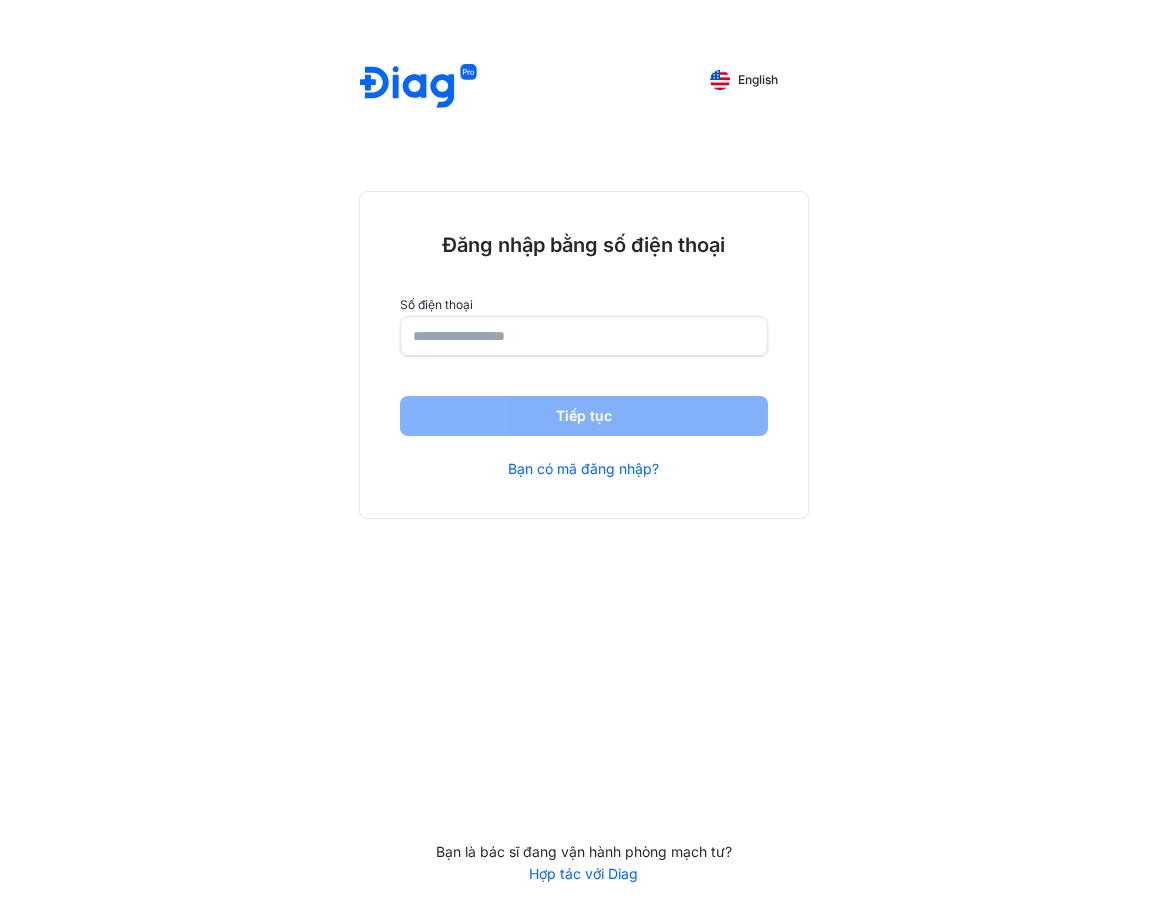 scroll, scrollTop: 0, scrollLeft: 0, axis: both 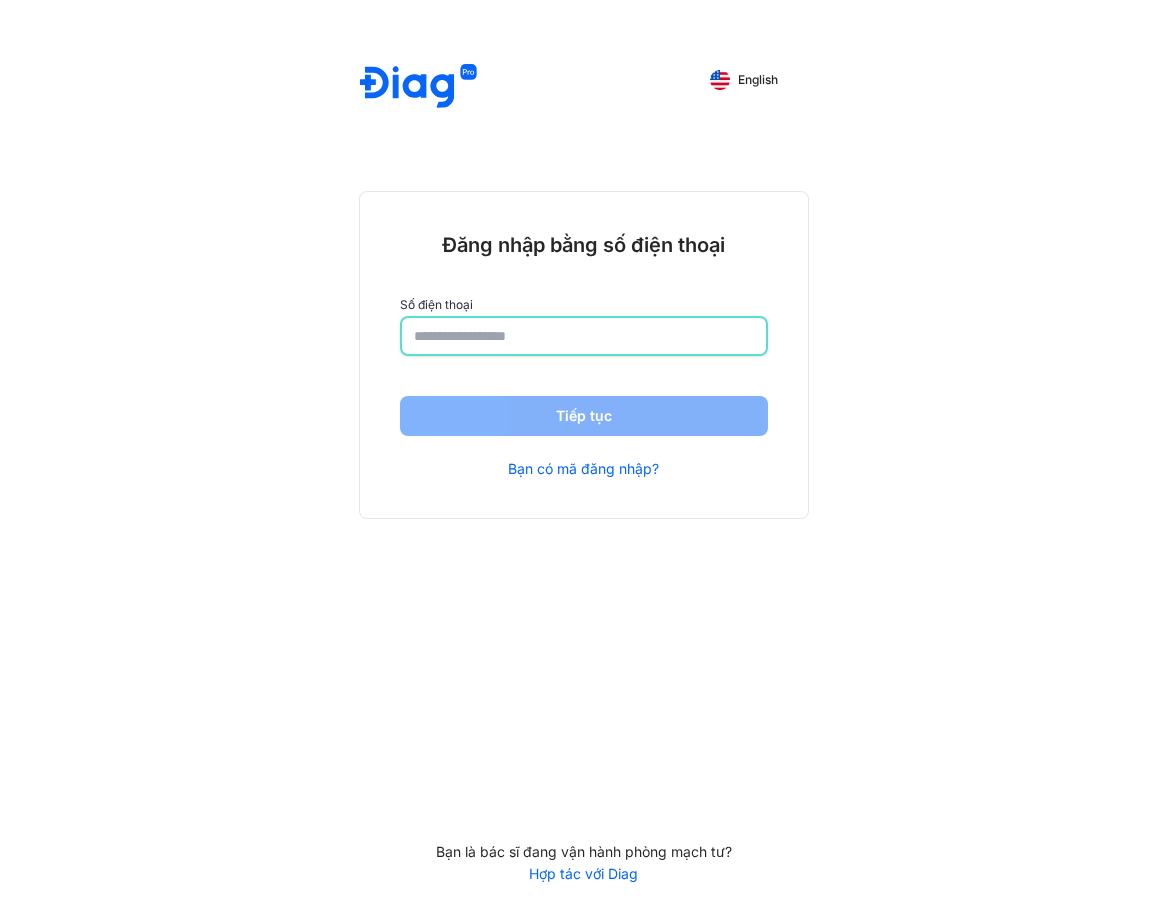 click 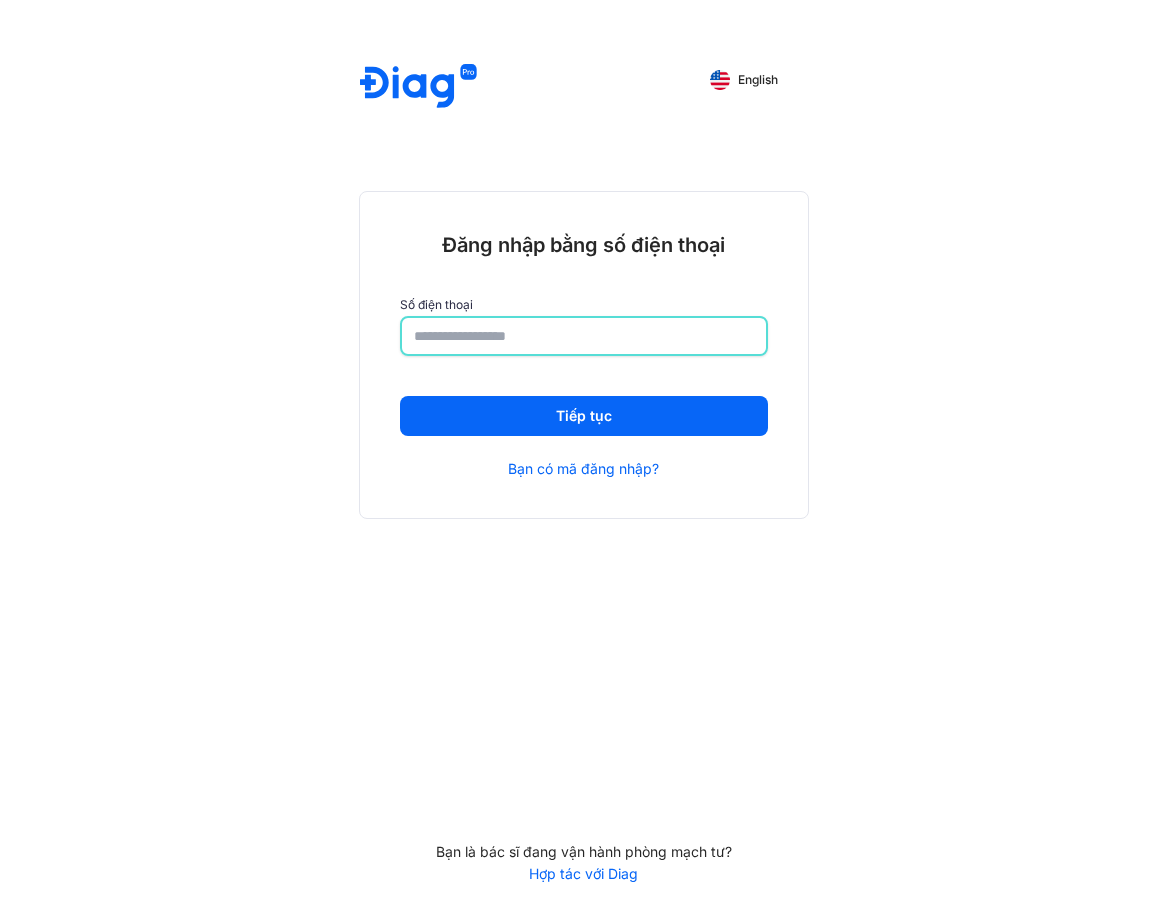 type on "**********" 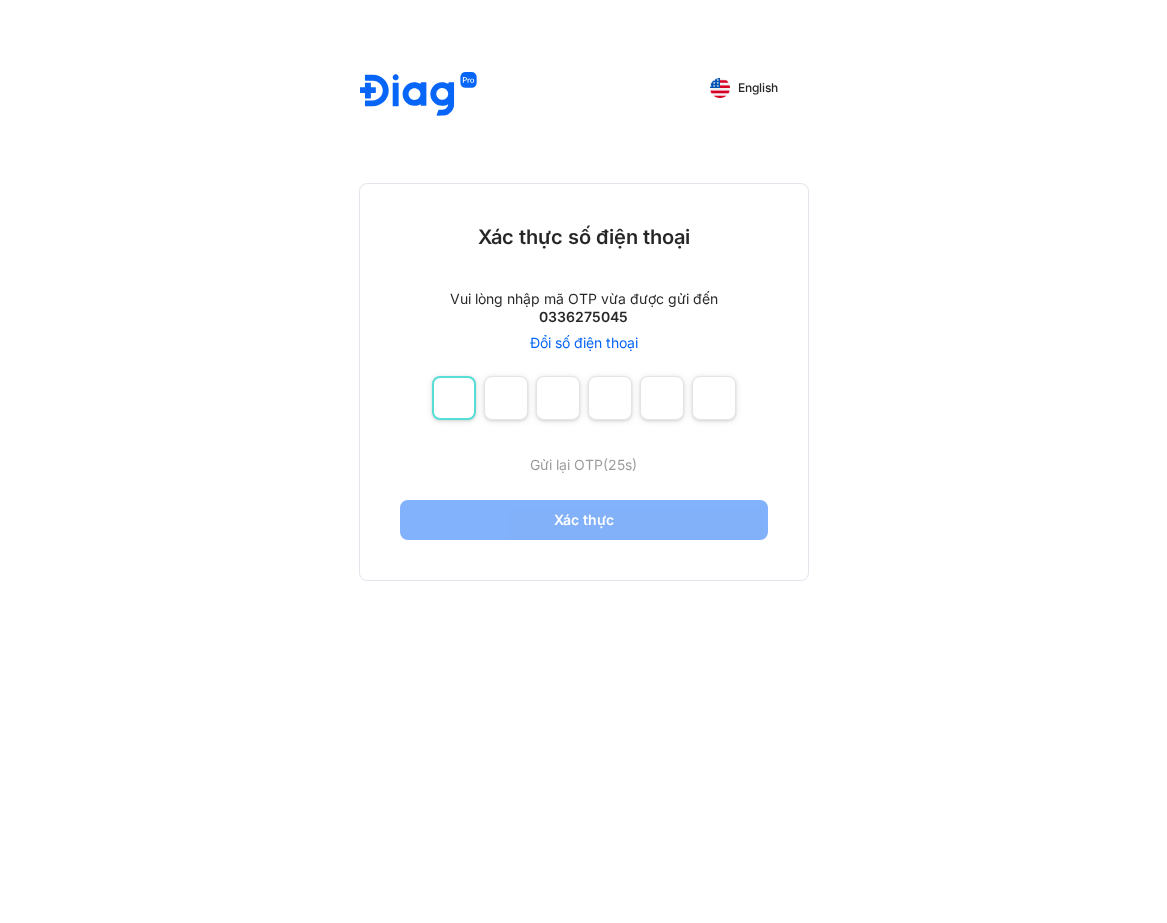 click at bounding box center [454, 398] 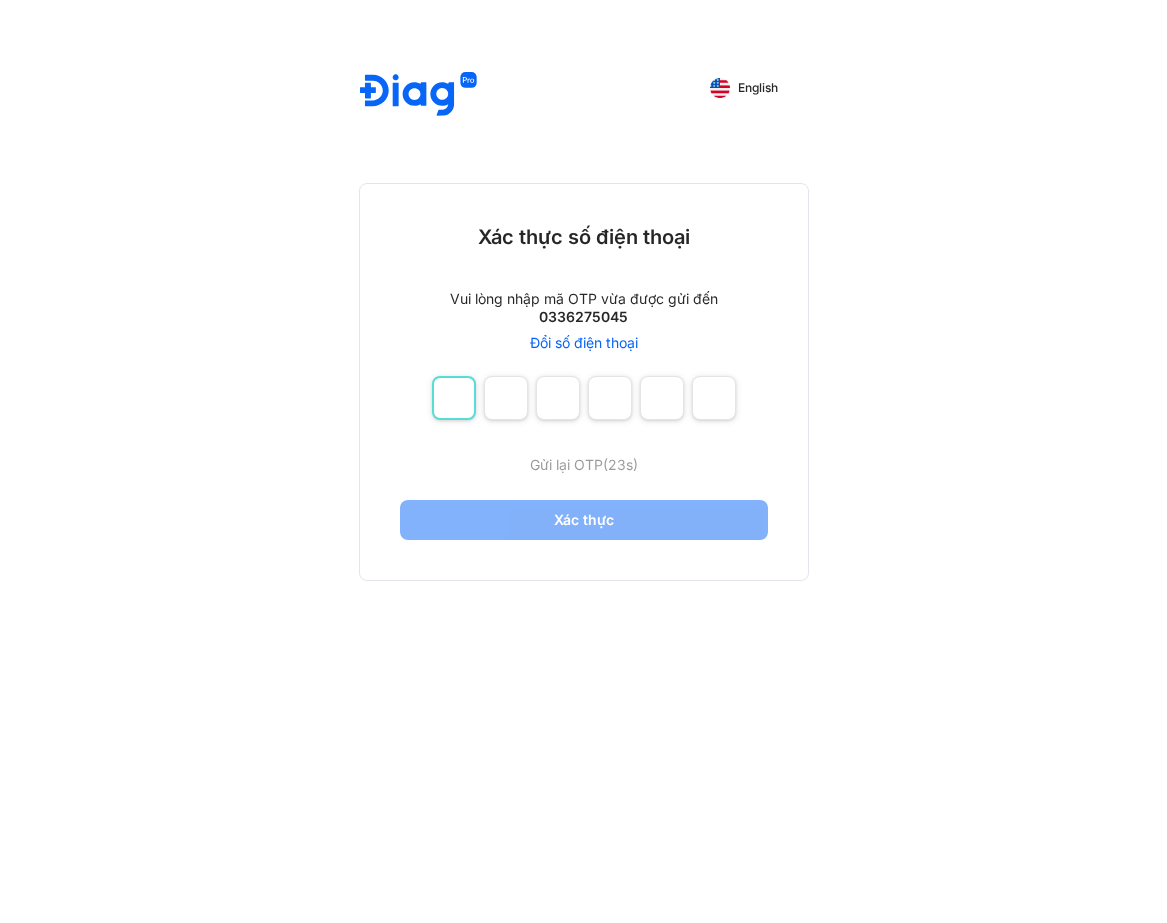 type on "*" 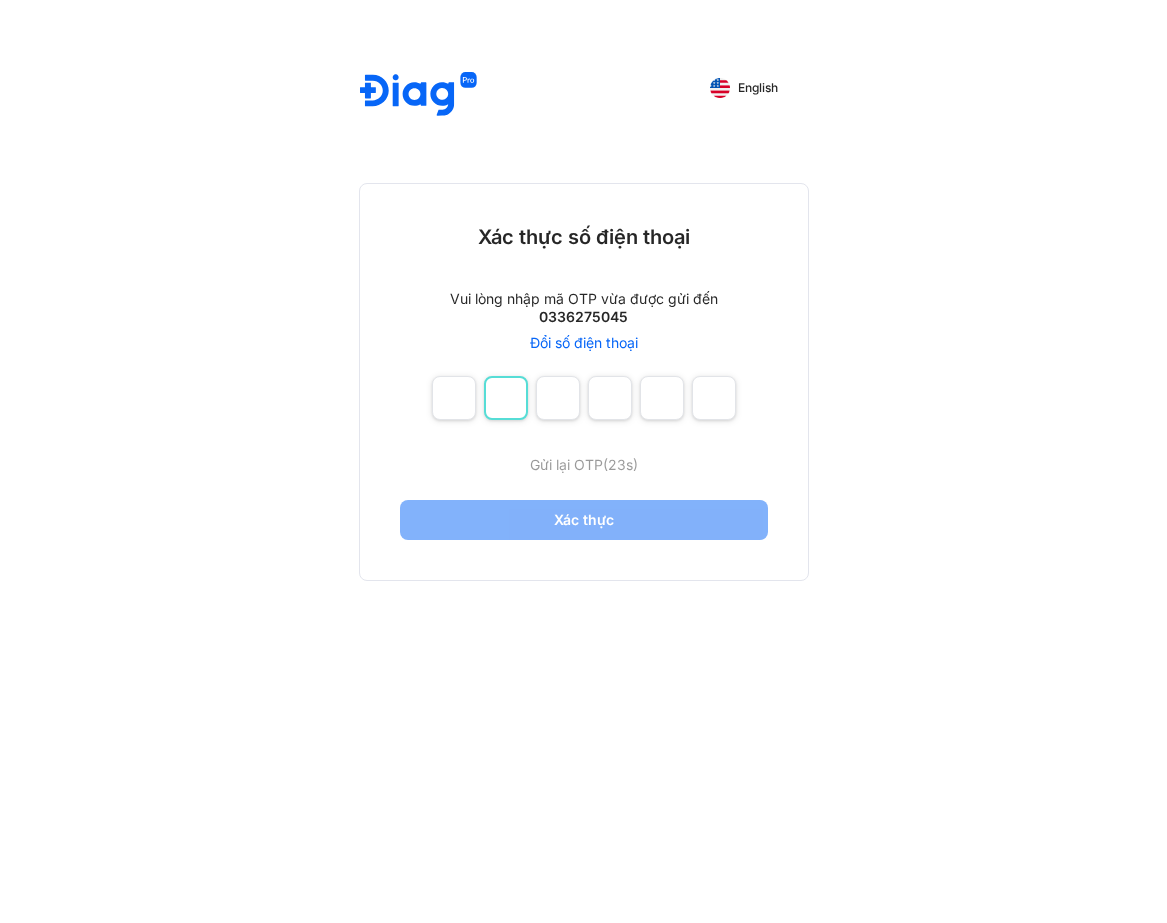 type on "*" 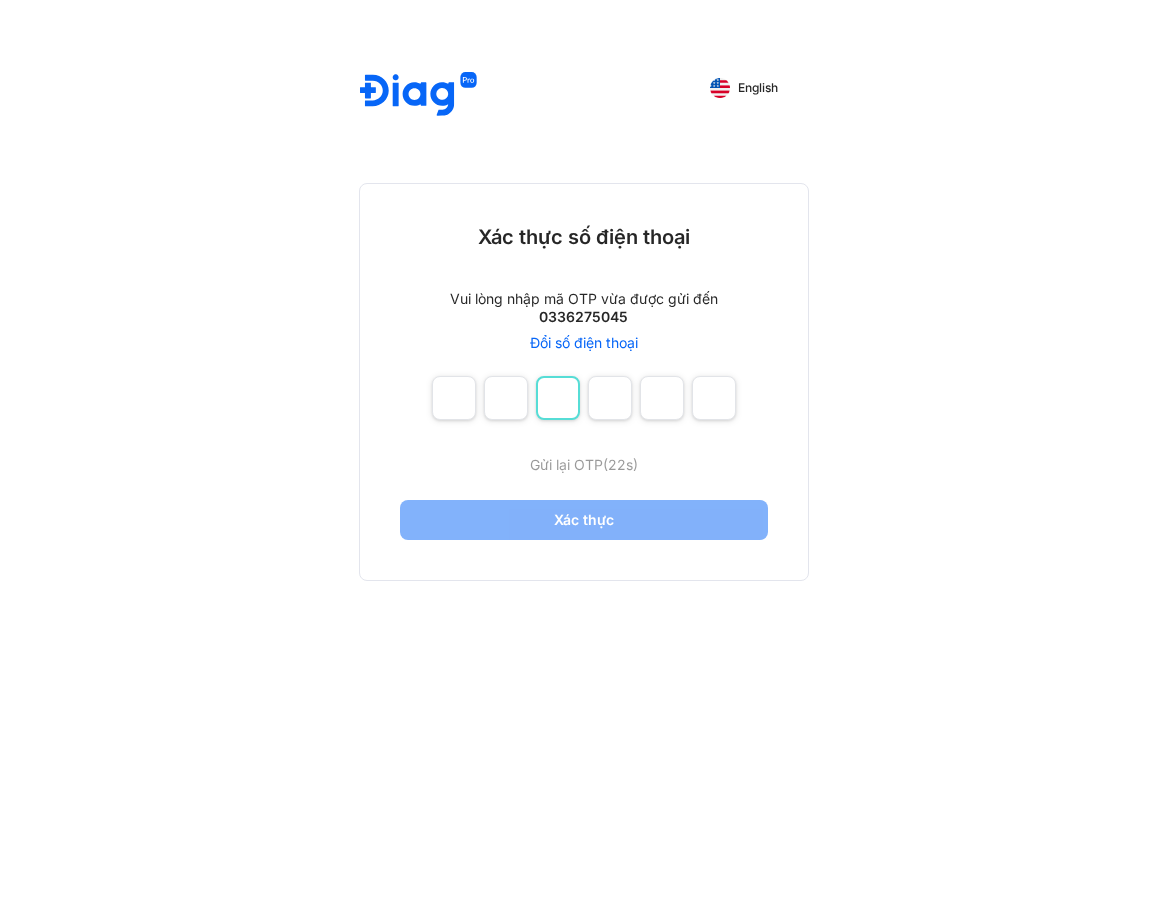 type on "*" 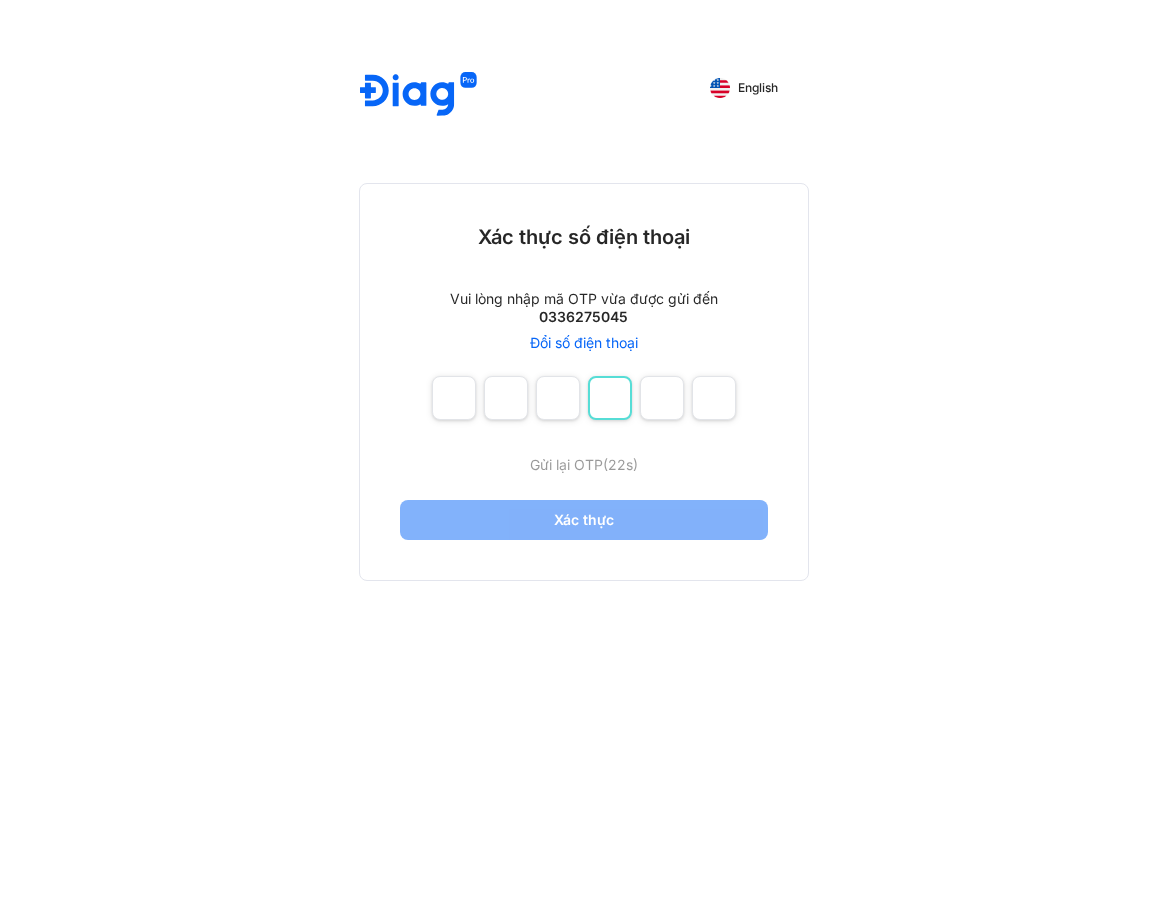 type on "*" 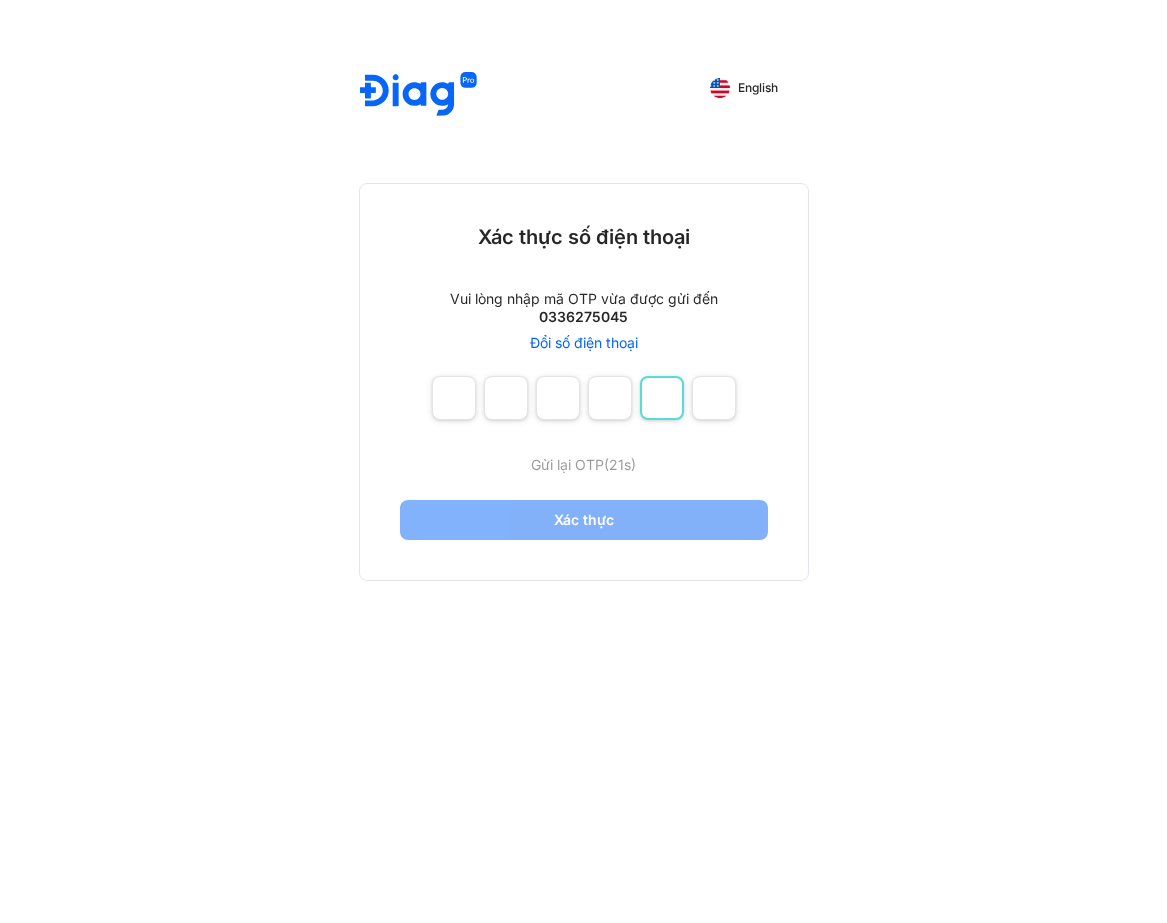 type on "*" 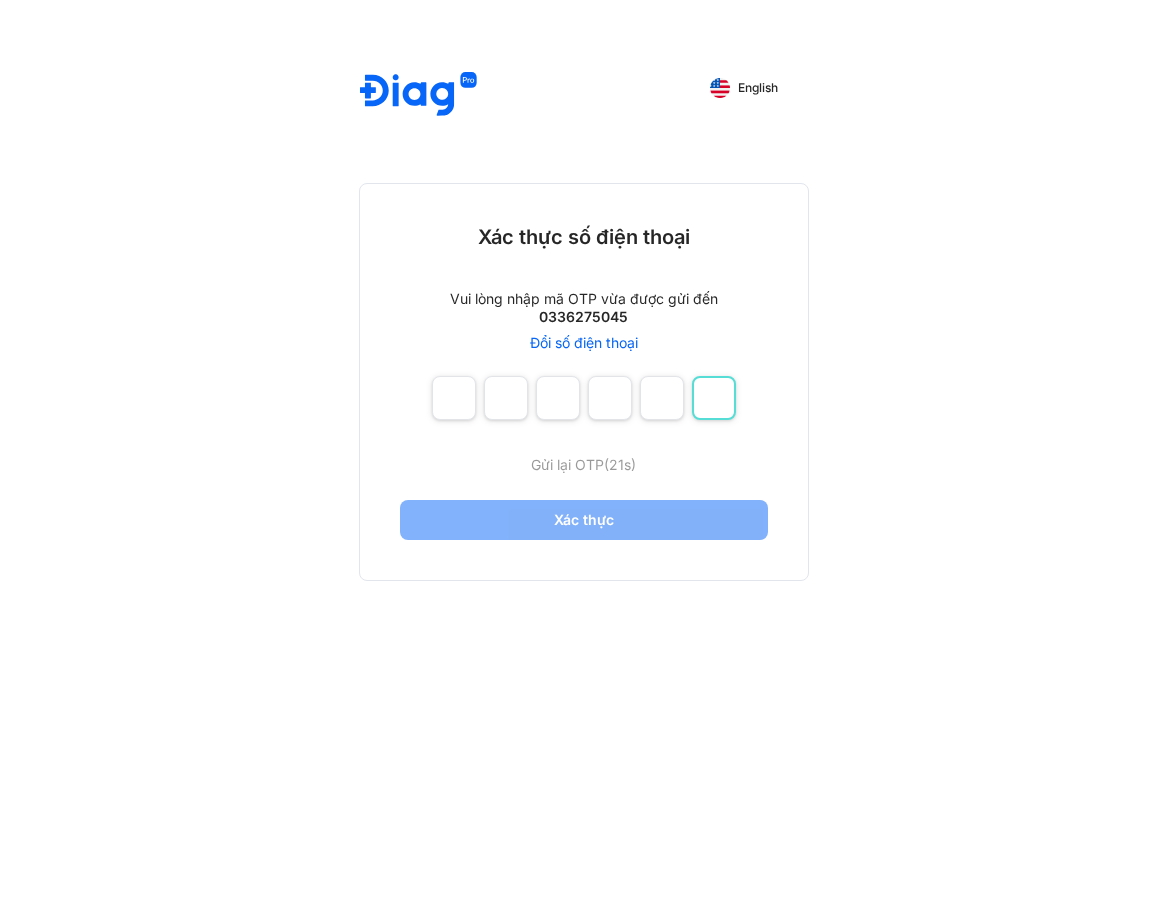 type on "*" 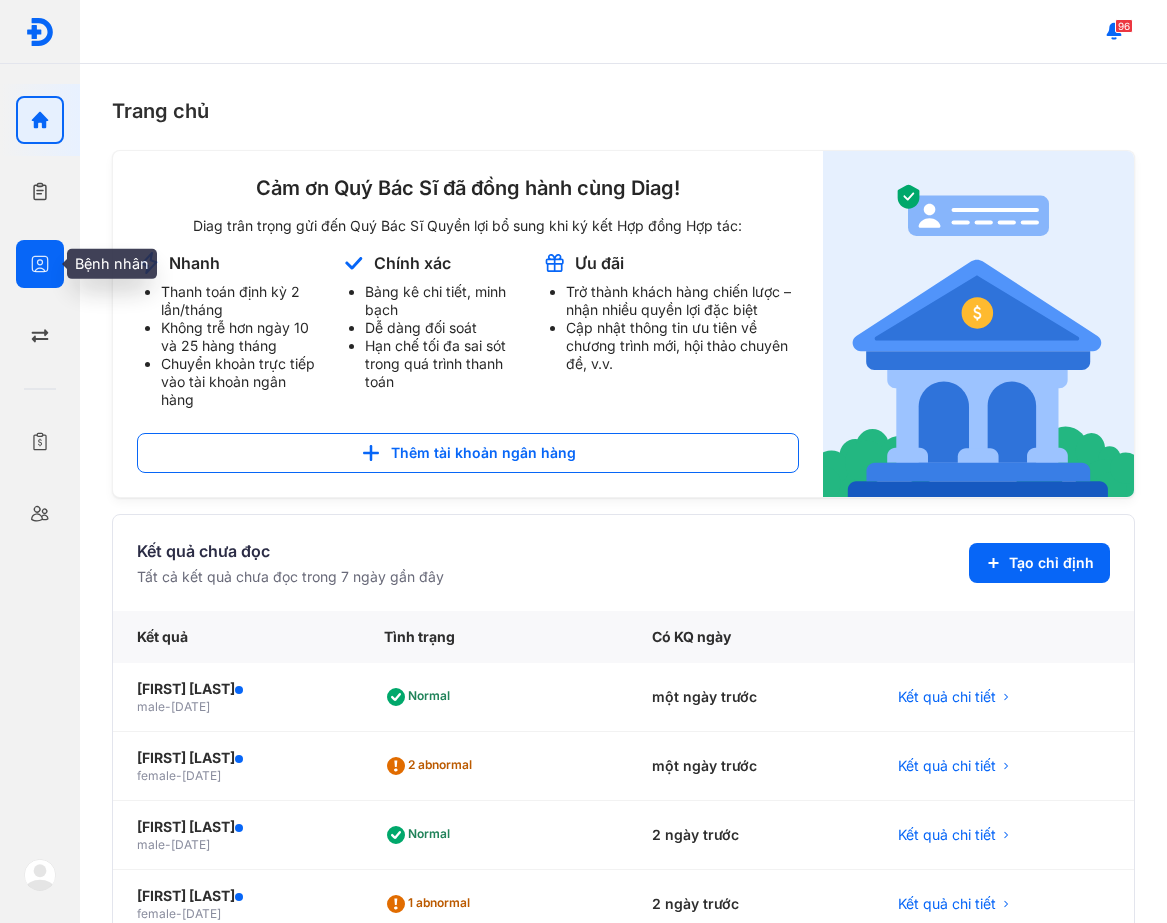 click 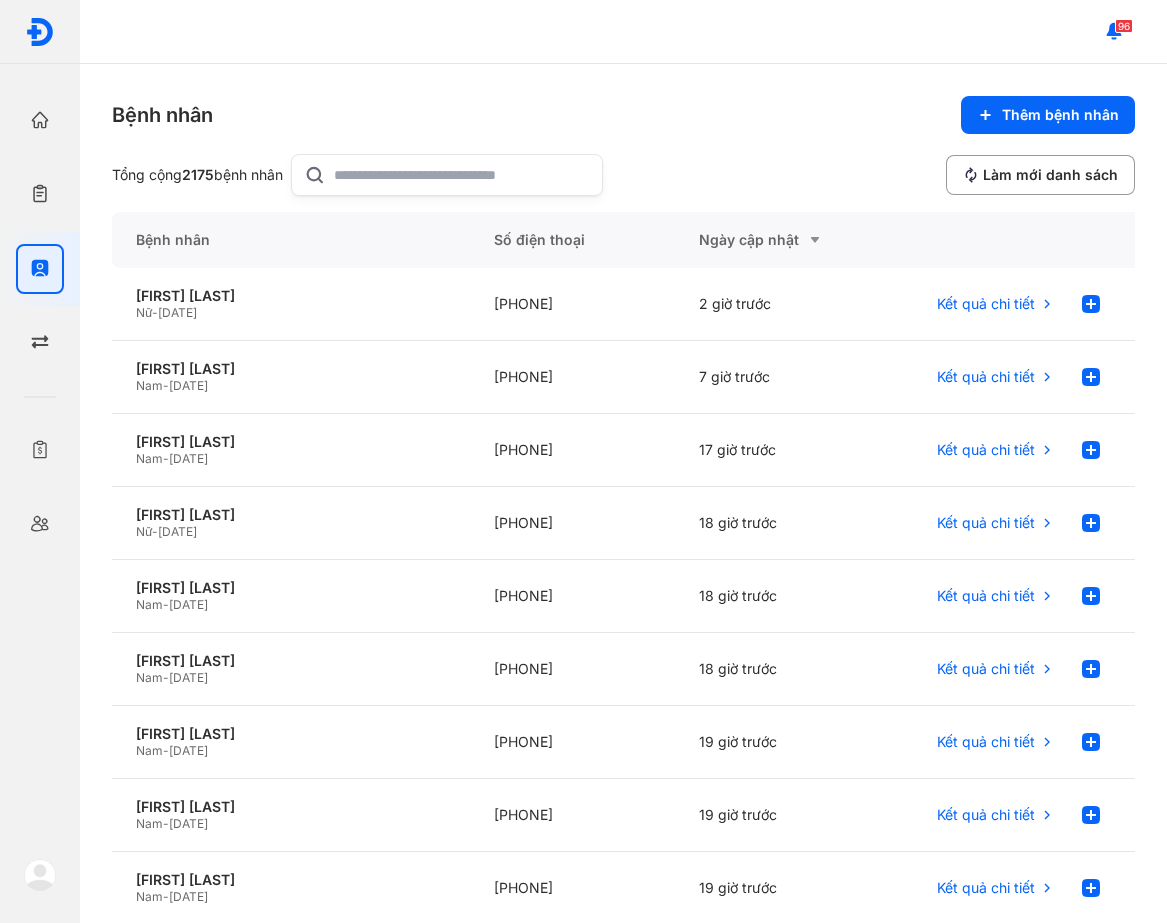 click on "Bệnh nhân Thêm bệnh nhân Tổng cộng  2175  bệnh nhân Làm mới danh sách" at bounding box center (623, 146) 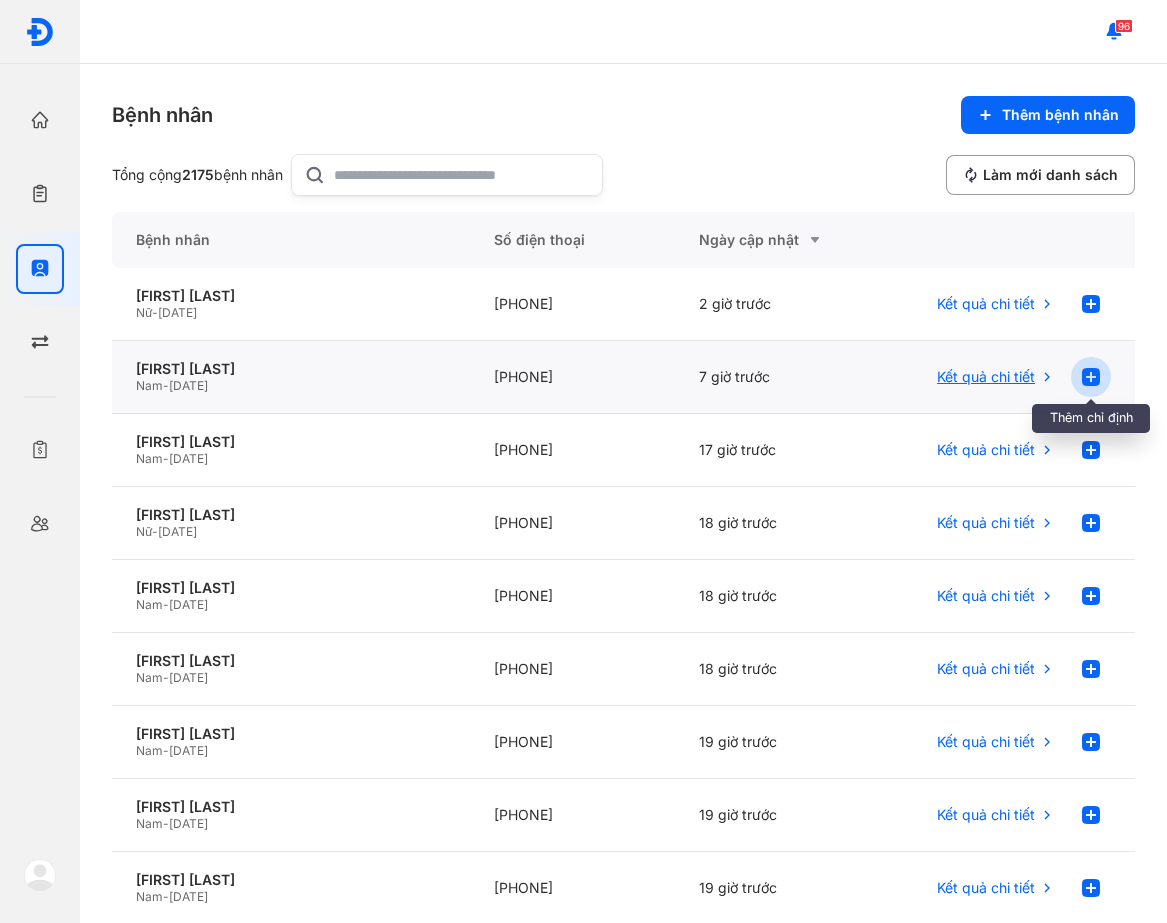 click 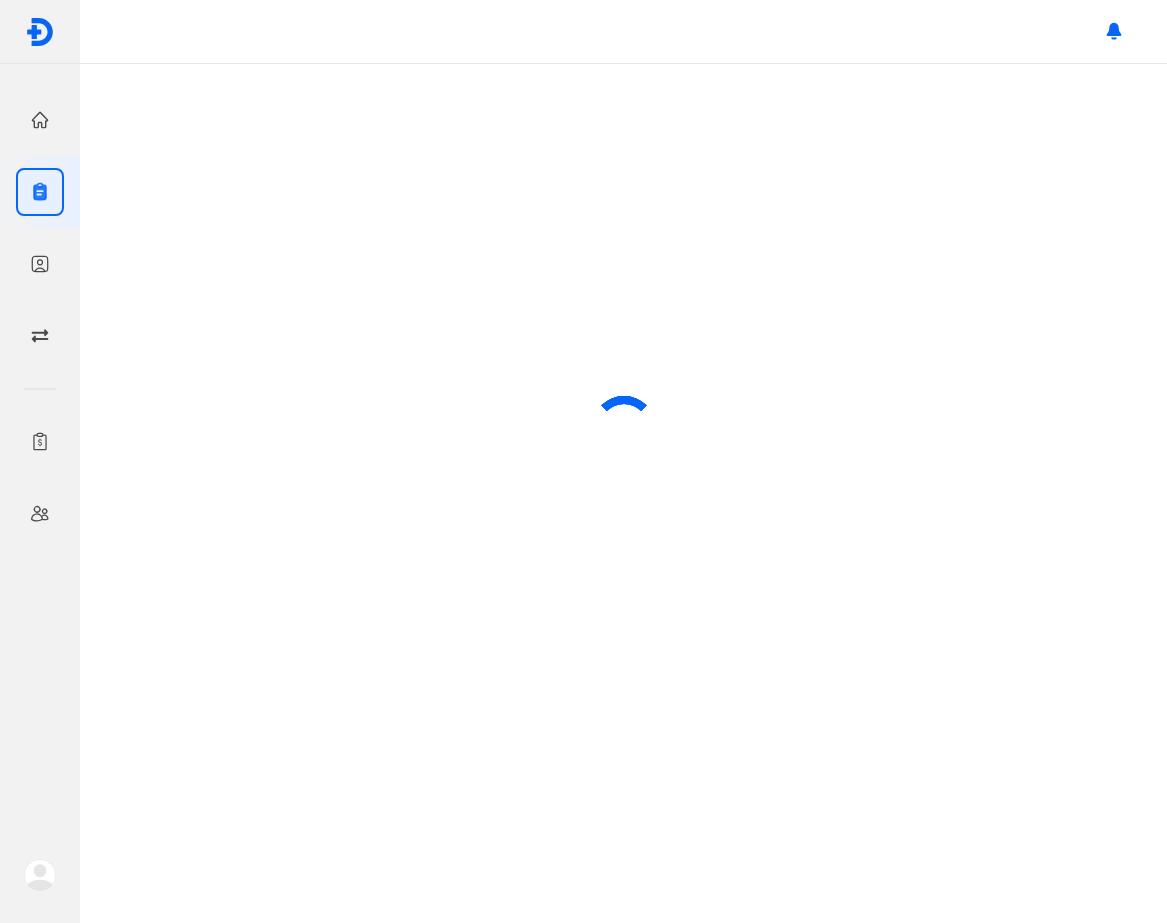 scroll, scrollTop: 0, scrollLeft: 0, axis: both 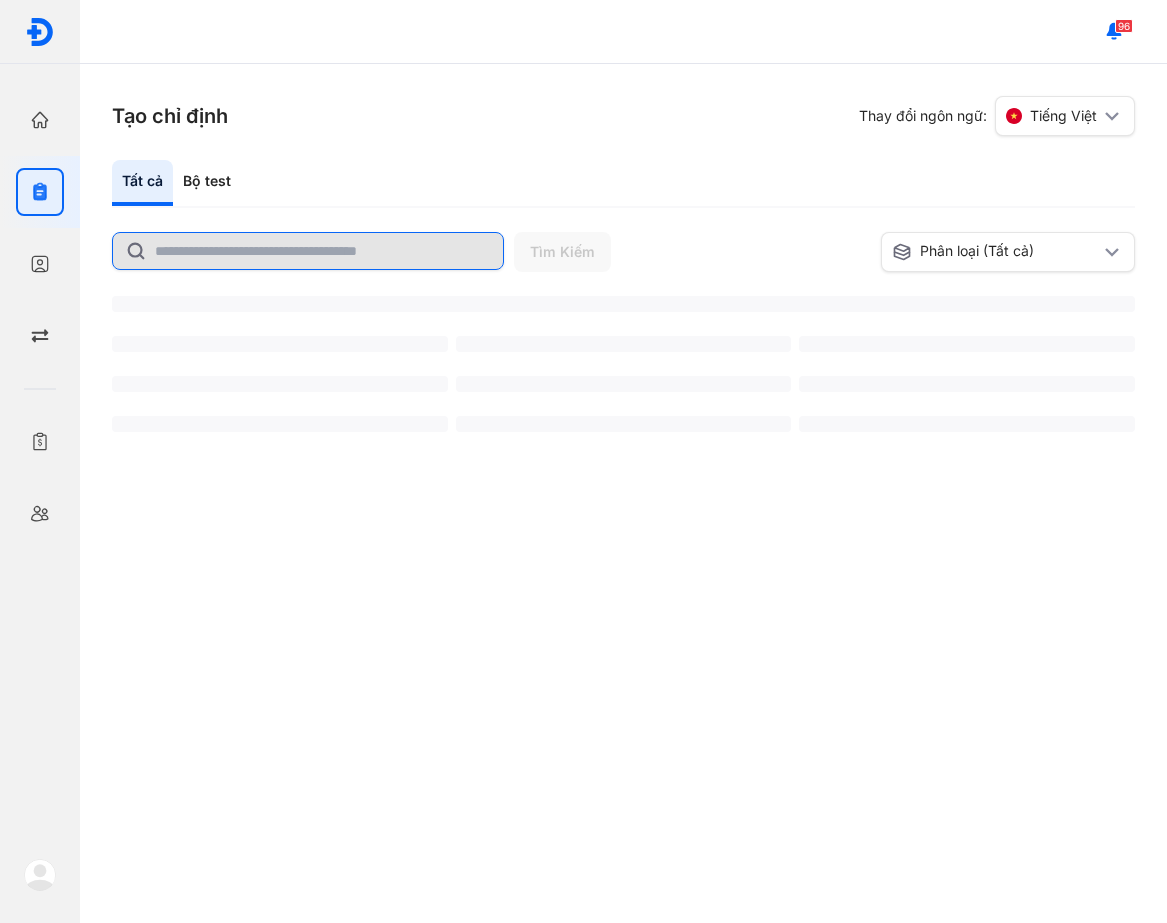 click 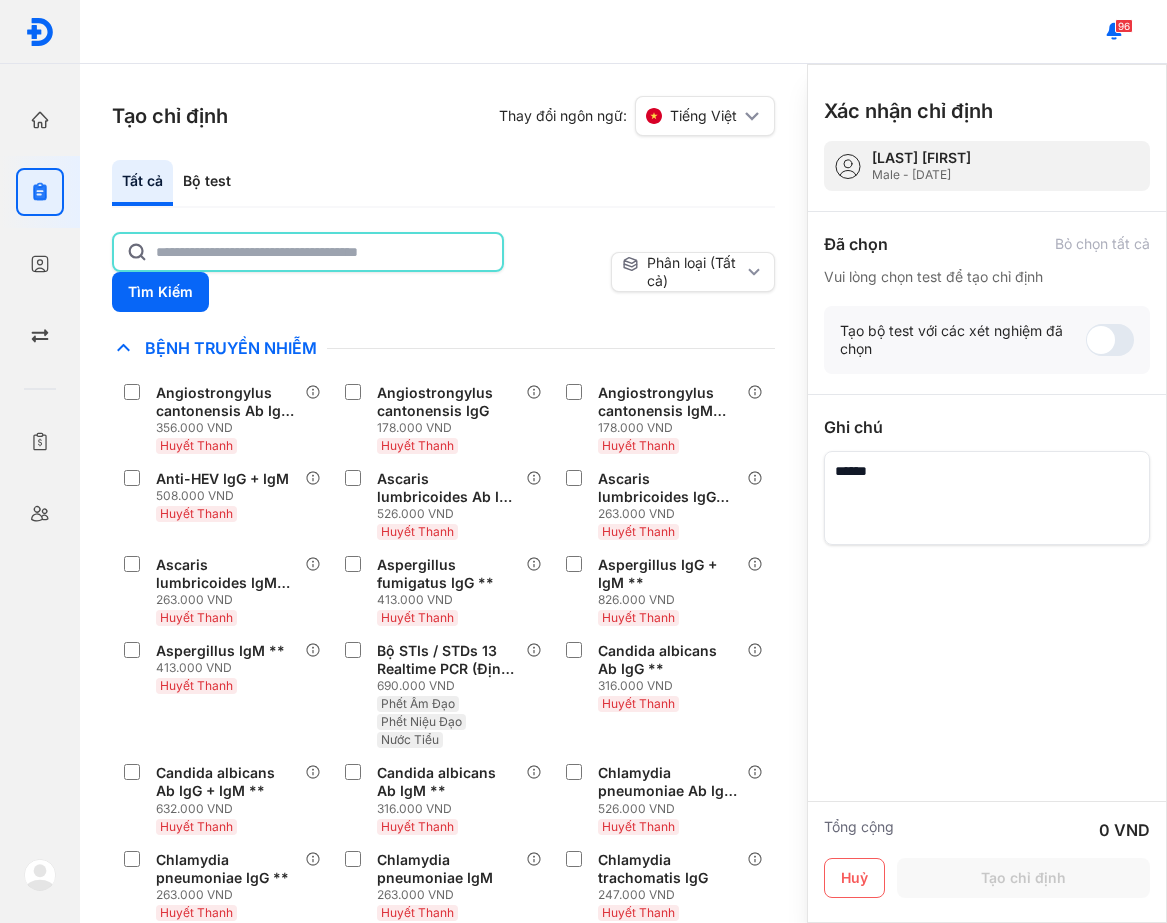 click 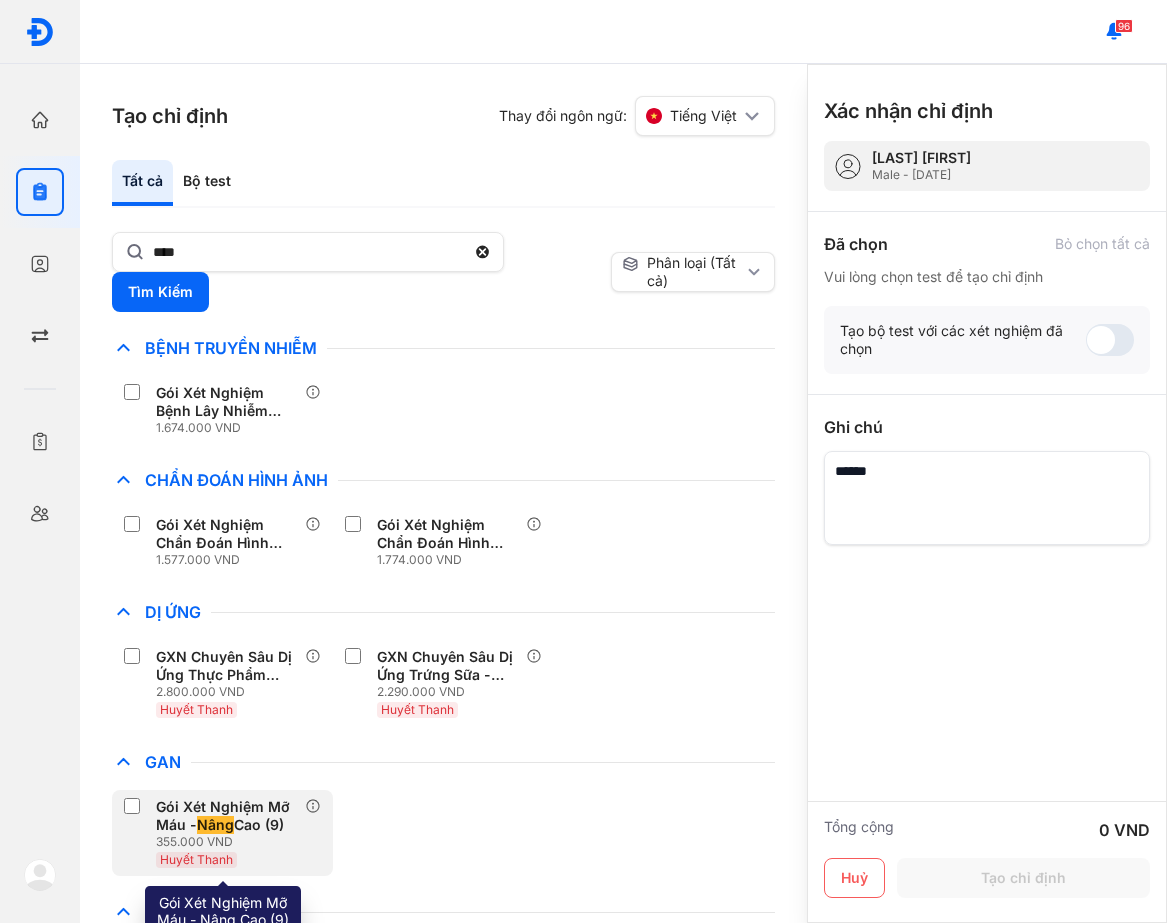 click on "Nâng" at bounding box center (215, 825) 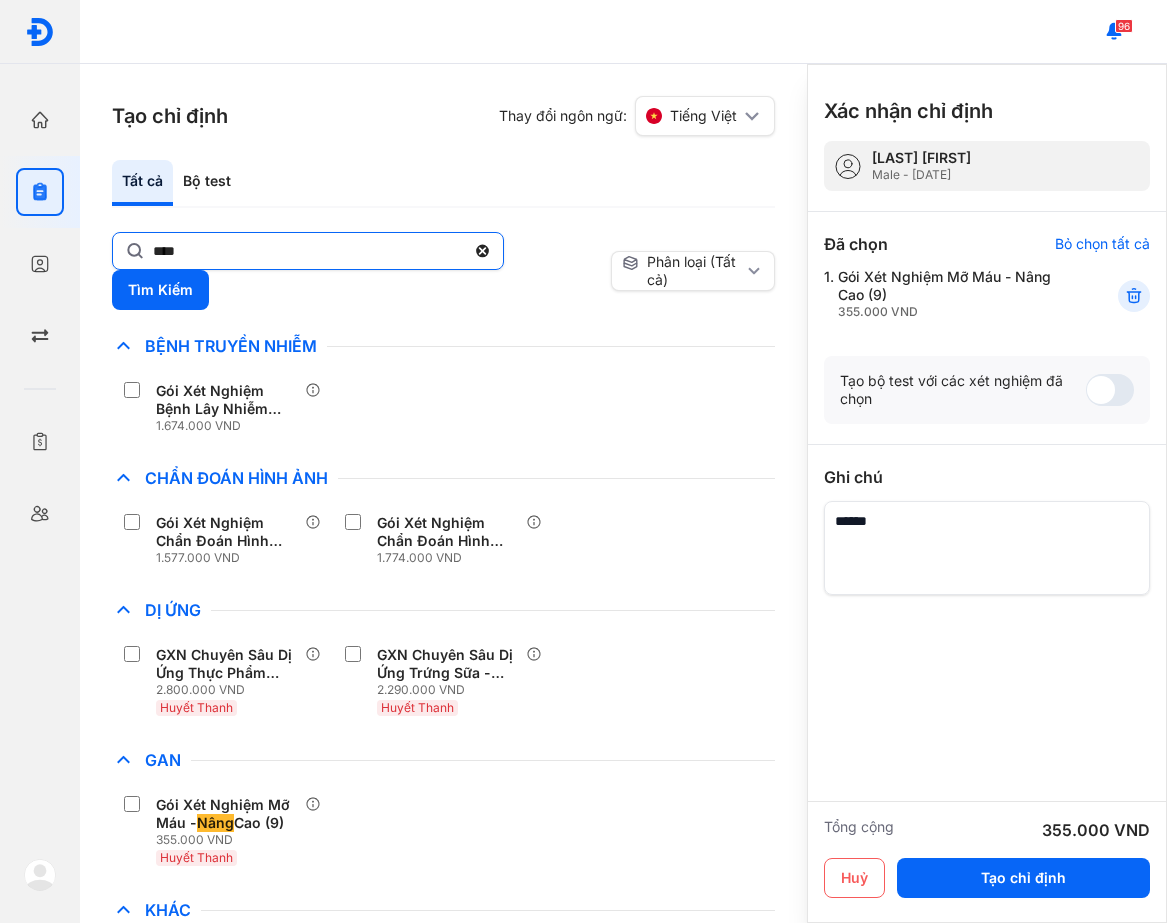 click on "****" 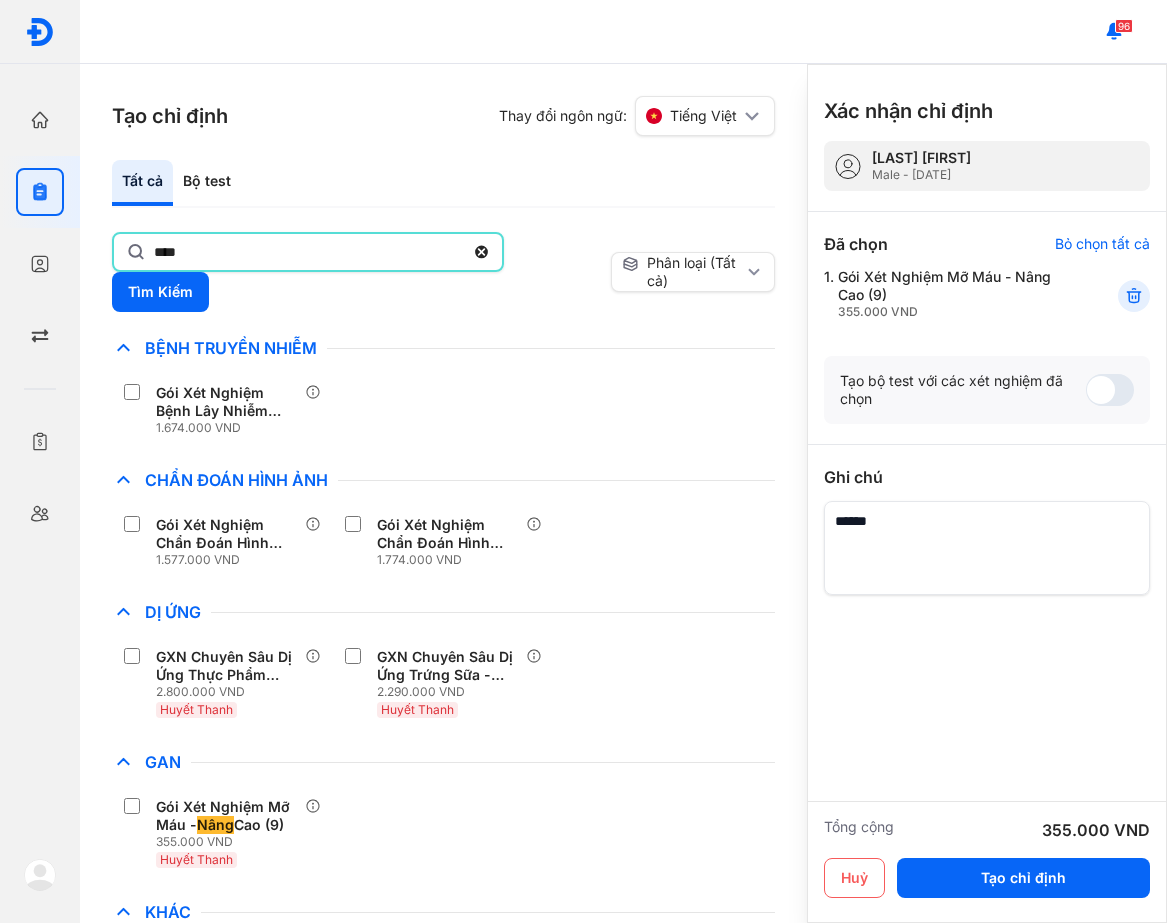 click on "****" 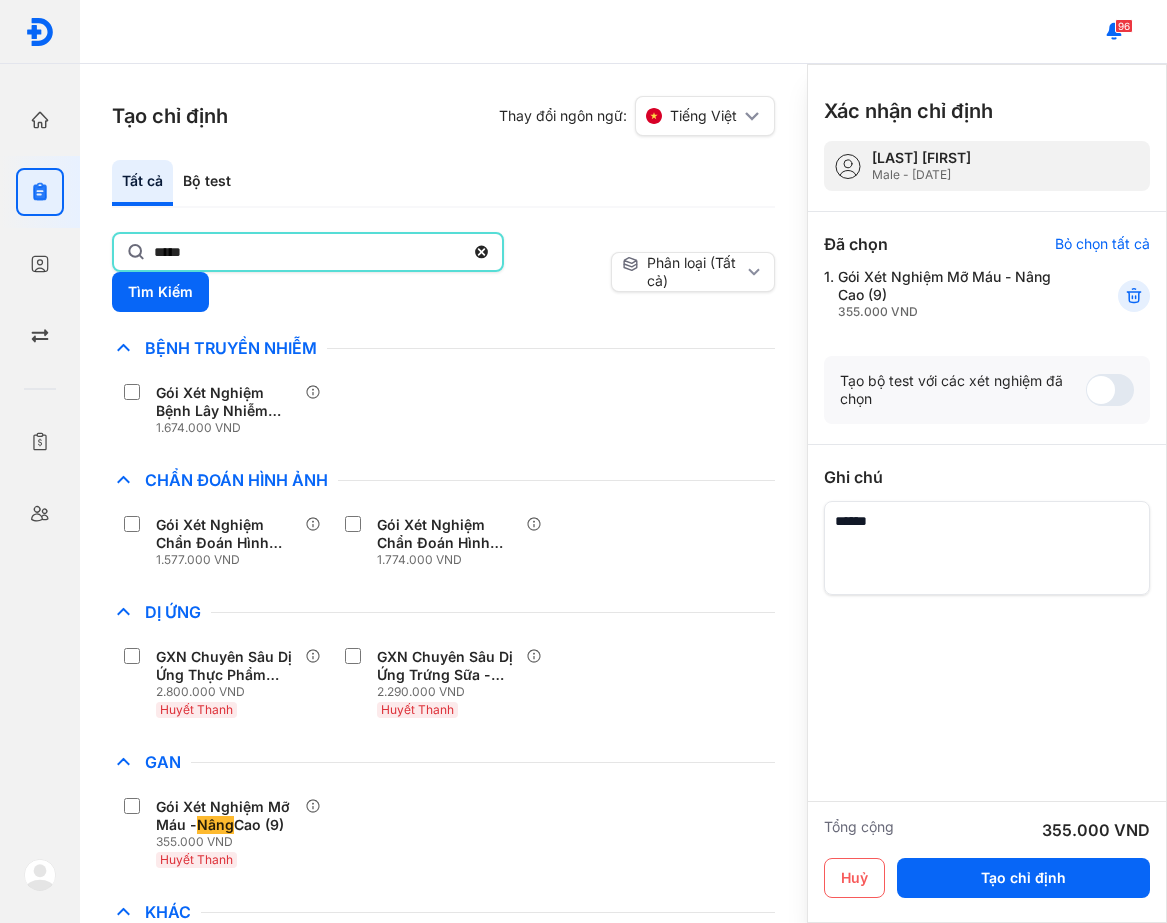 type on "*****" 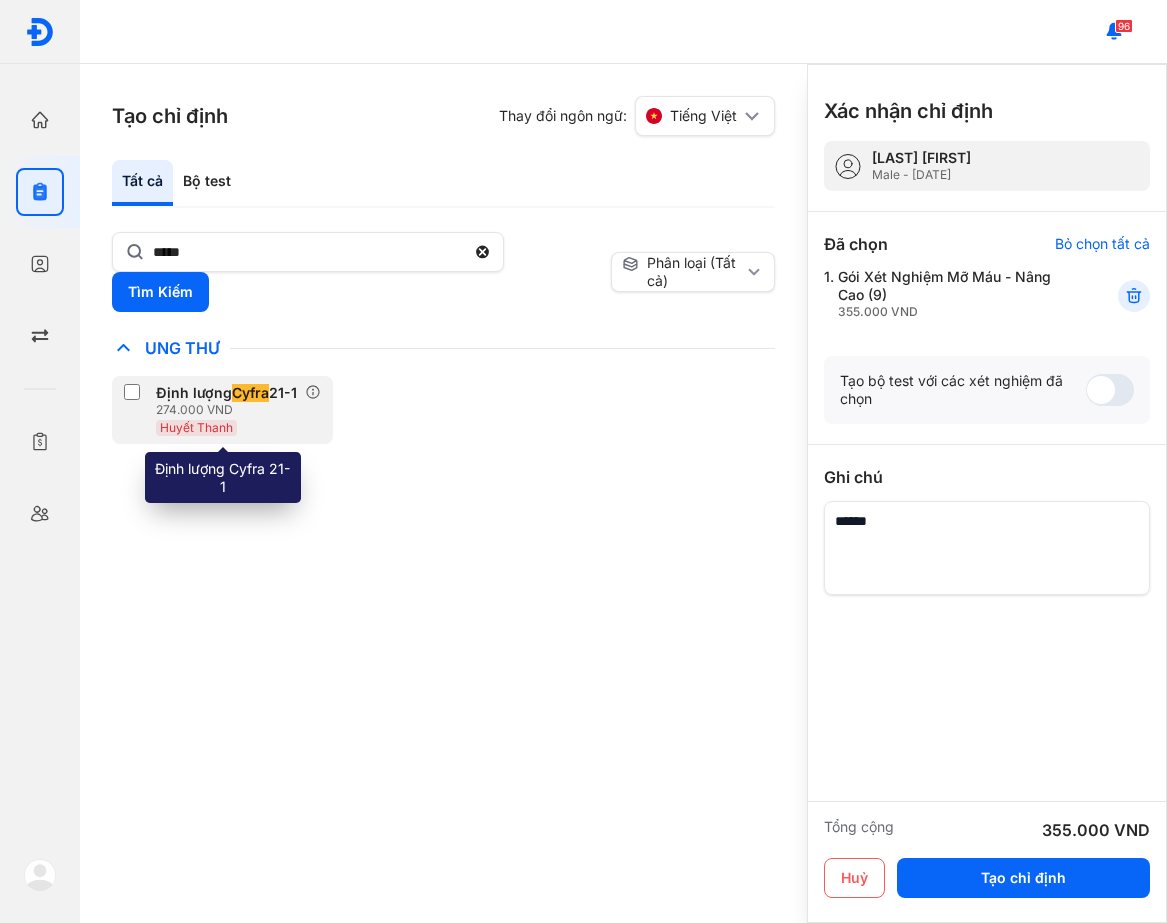 click on "Định lượng  Cyfra  21-1" at bounding box center [226, 393] 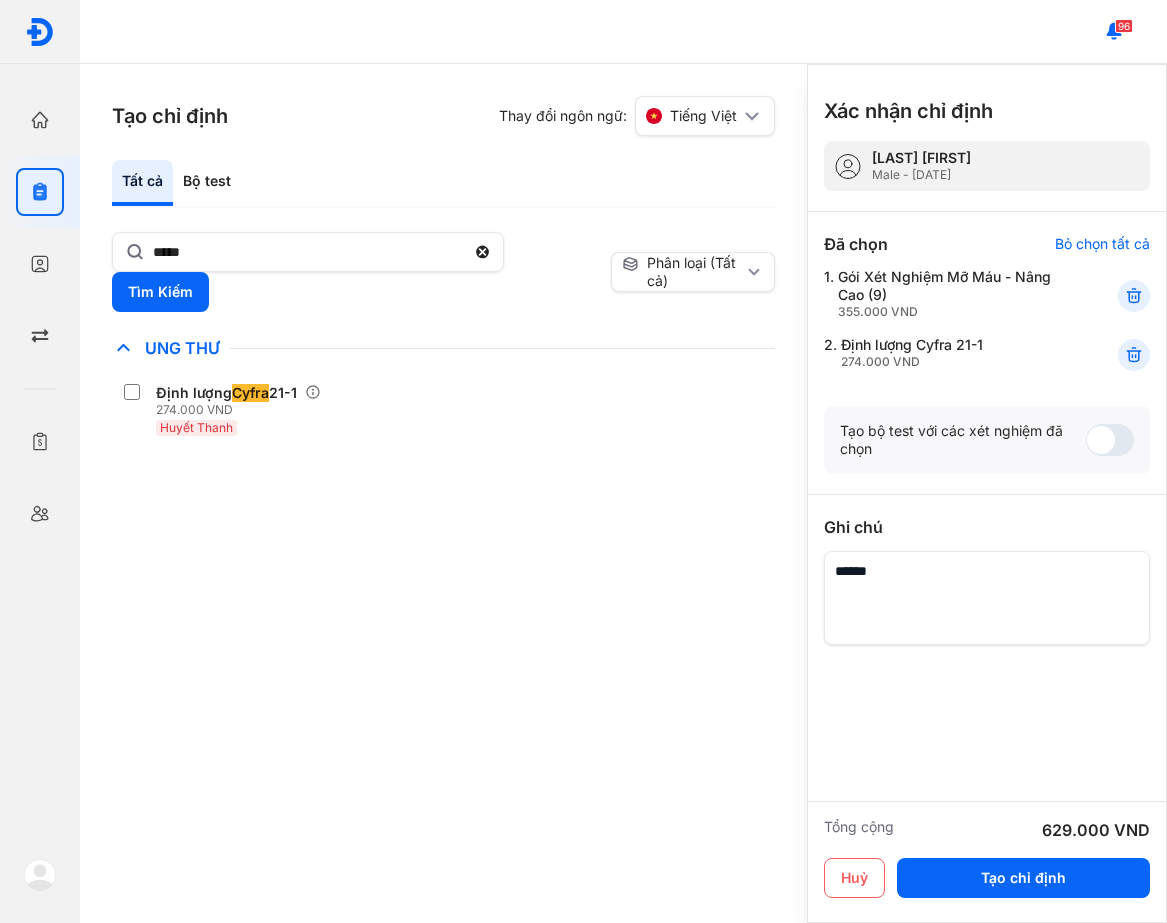 click on "Chỉ định nhiều nhất Bệnh Truyền Nhiễm Chẩn Đoán Hình Ảnh Chất Gây Nghiện COVID Di Truyền Dị Ứng Điện Di Độc Chất Đông Máu Gan Hô Hấp Huyết Học Khác Ký Sinh Trùng Nội Tiết Tố & Hóoc-môn Sản Phụ Khoa Sàng Lọc Tiền Sinh STIs Sức Khỏe Nam Giới Thận Tiểu Đường Tim Mạch Tổng Quát Tự Miễn Tuyến Giáp Ung Thư Định lượng  Cyfra  21-1 274.000 VND Huyết Thanh Vi Chất Vi Sinh Viêm Gan Yếu Tố Viêm" at bounding box center (443, 629) 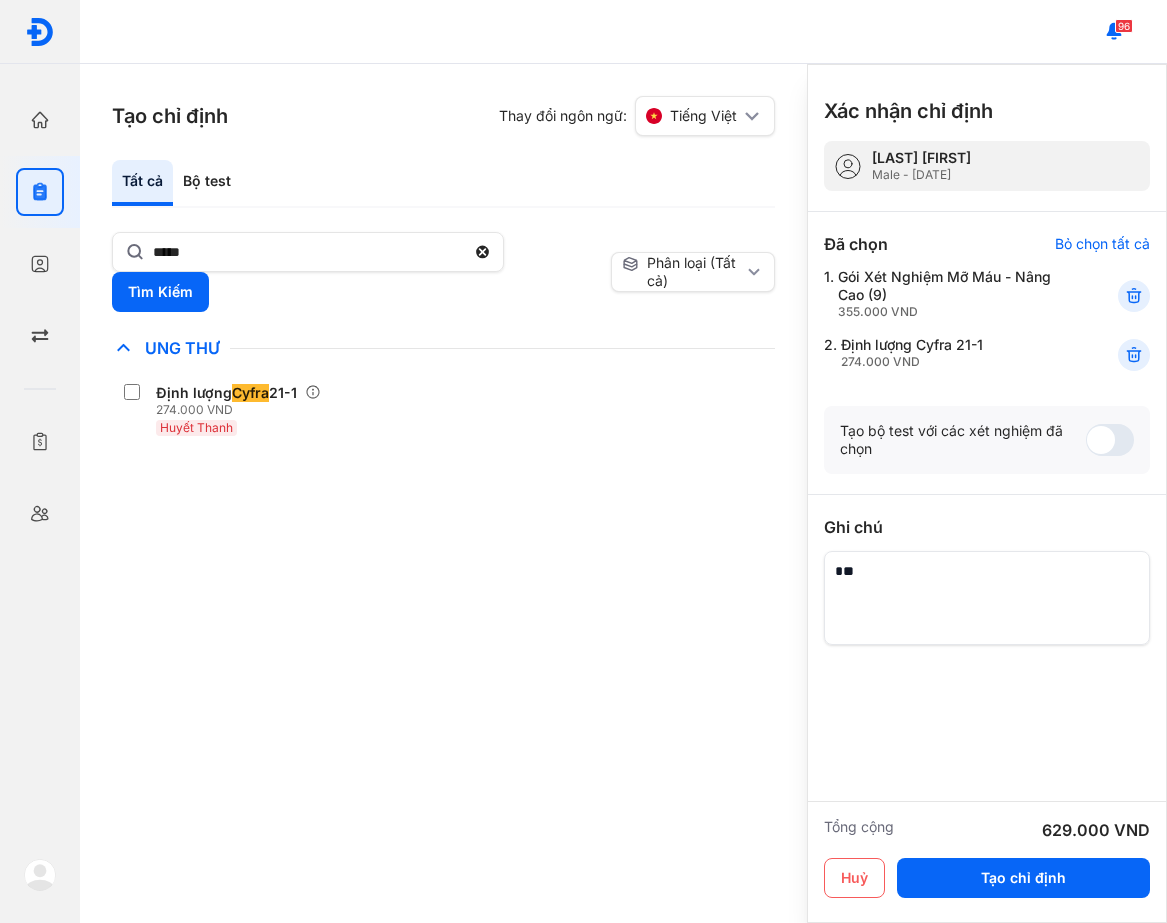 type on "*" 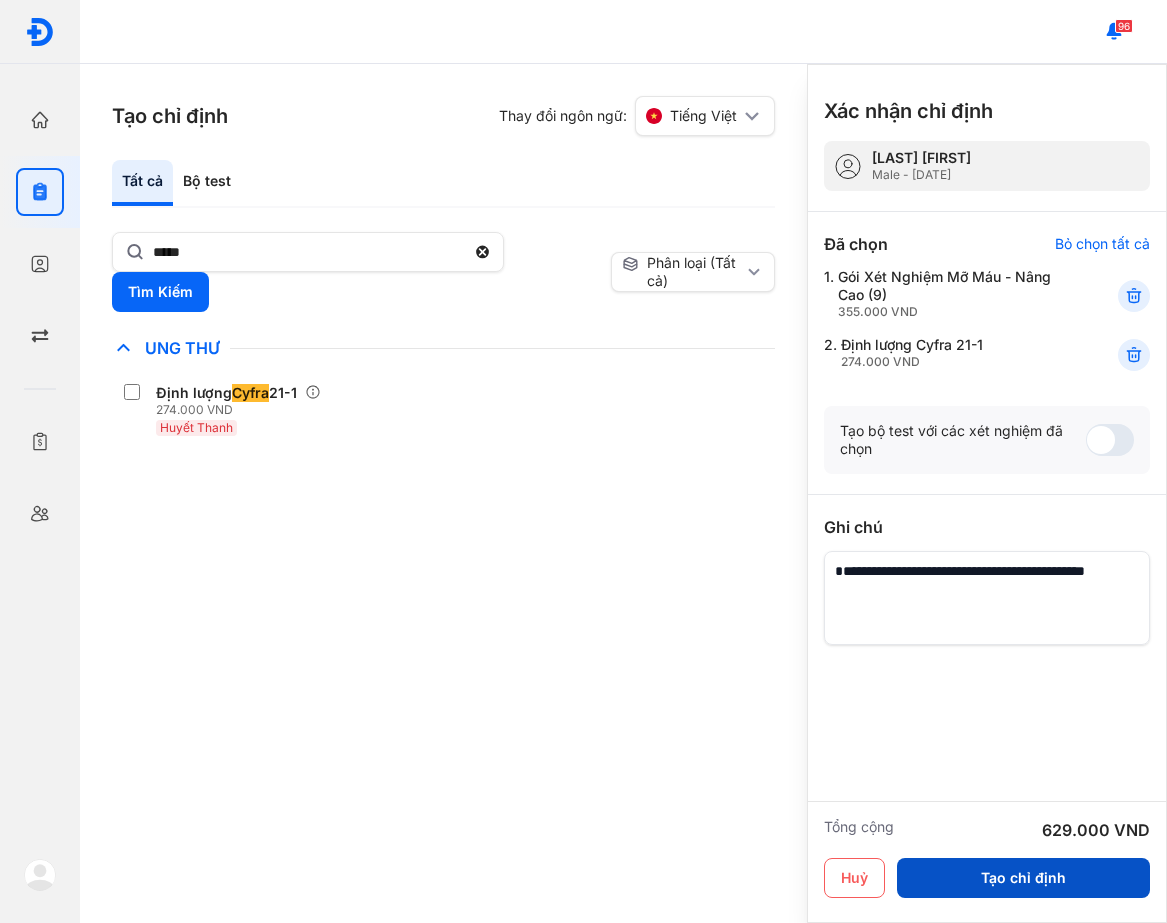 type on "**********" 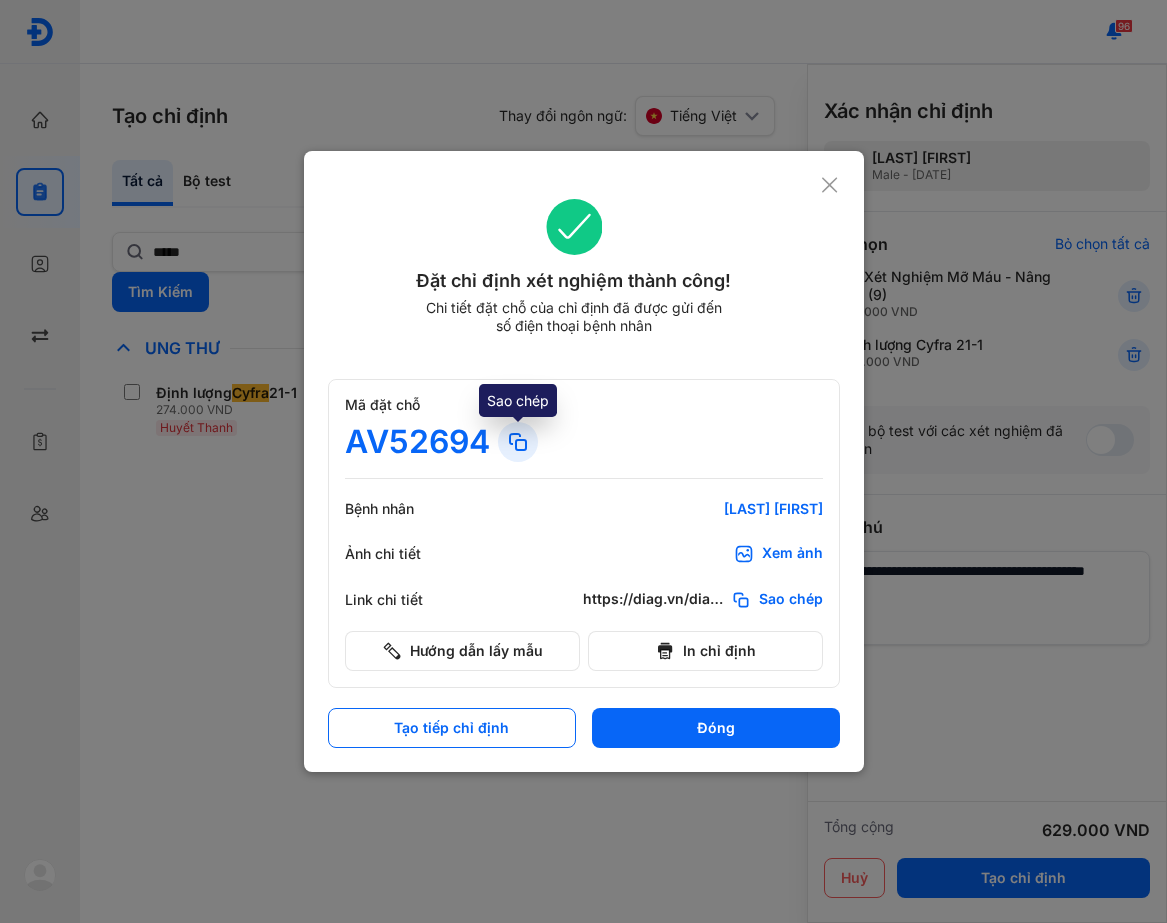 click 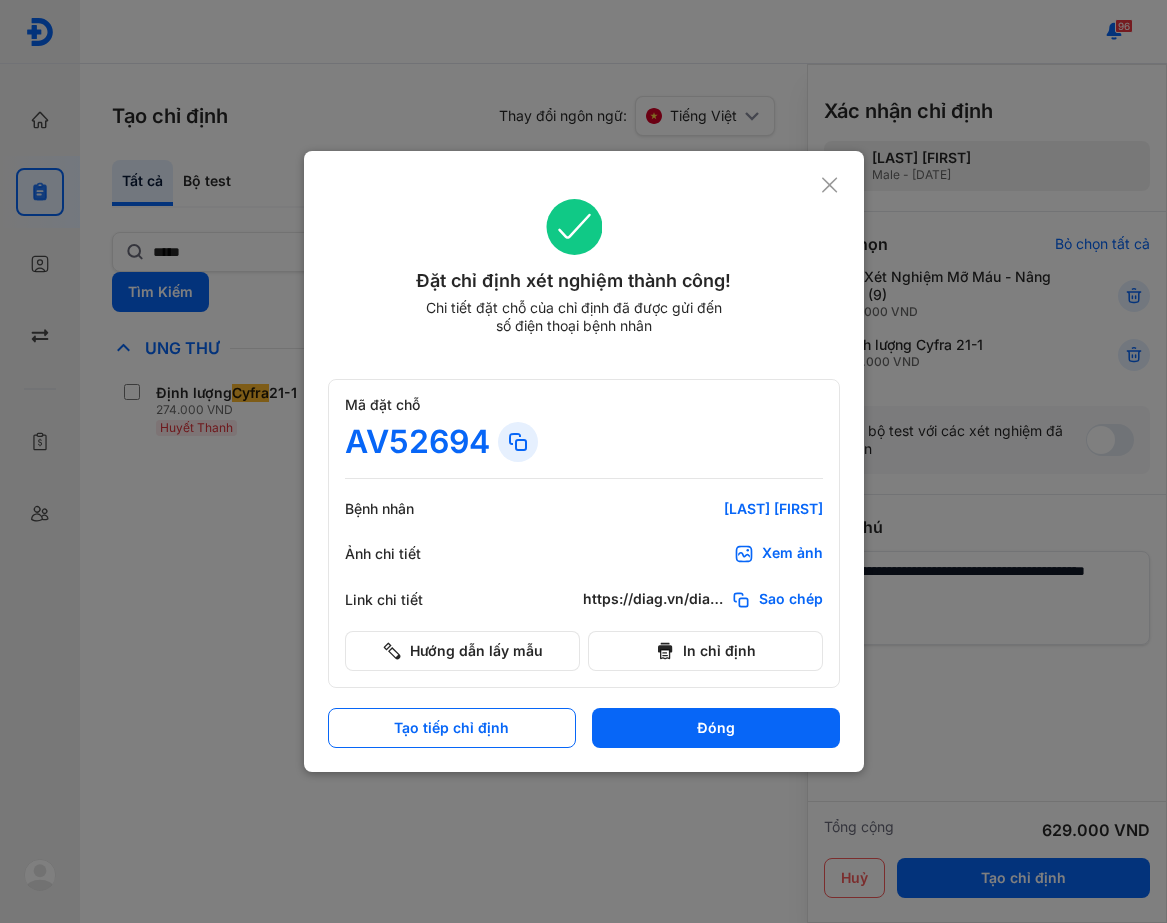 click 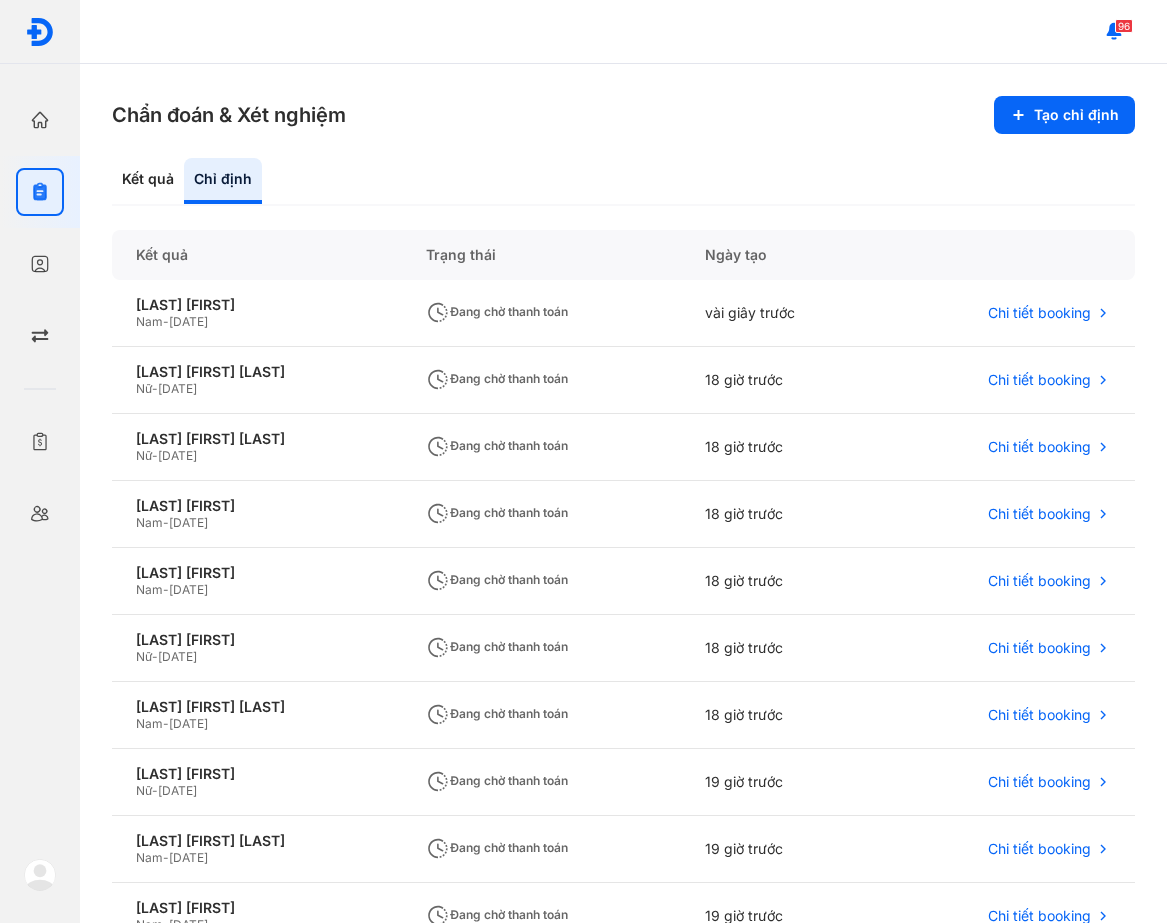 click on "Chẩn đoán & Xét nghiệm  Tạo chỉ định Kết quả Chỉ định Kết quả Trạng thái Ngày tạo NGUYỄN VĂN LÂM Nam  -  02/09/1968    Đang chờ thanh toán vài giây trước Chi tiết booking NGUYỄN THỊ THANH TÂM Nữ  -  24/02/1993    Đang chờ thanh toán 18 giờ trước Chi tiết booking NGUYỄN THỊ THANH TÂM Nữ  -  24/02/1993    Đang chờ thanh toán 18 giờ trước Chi tiết booking HOÀNG QUỐC CÔNG Nam  -  15/10/1997    Đang chờ thanh toán 18 giờ trước Chi tiết booking NGUYỄN THÁI NGUYÊN Nam  -  05/07/1979    Đang chờ thanh toán 18 giờ trước Chi tiết booking CAO XUÂN MINH Nữ  -  06/11/1995    Đang chờ thanh toán 18 giờ trước Chi tiết booking NGUYỄN THỊ BÍCH THỦY Nam  -  19/04/1965    Đang chờ thanh toán 18 giờ trước Chi tiết booking PHẠM NGỌC THANH Nữ  -  08/02/1994    Đang chờ thanh toán 19 giờ trước Chi tiết booking NGUYỄN NGỌC DUY CƯỜNG Nam  -  22/04/1973 Nam 1" at bounding box center [623, 493] 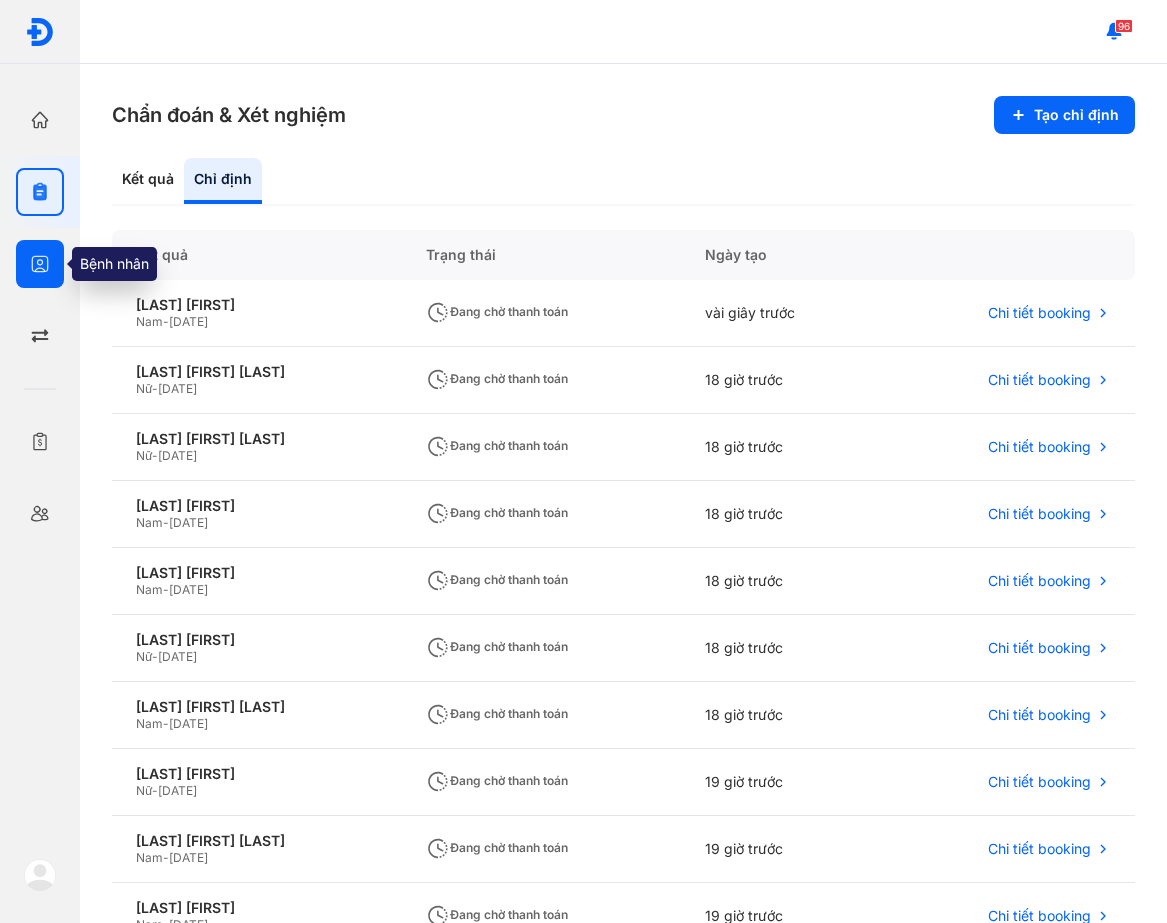 click at bounding box center [40, 264] 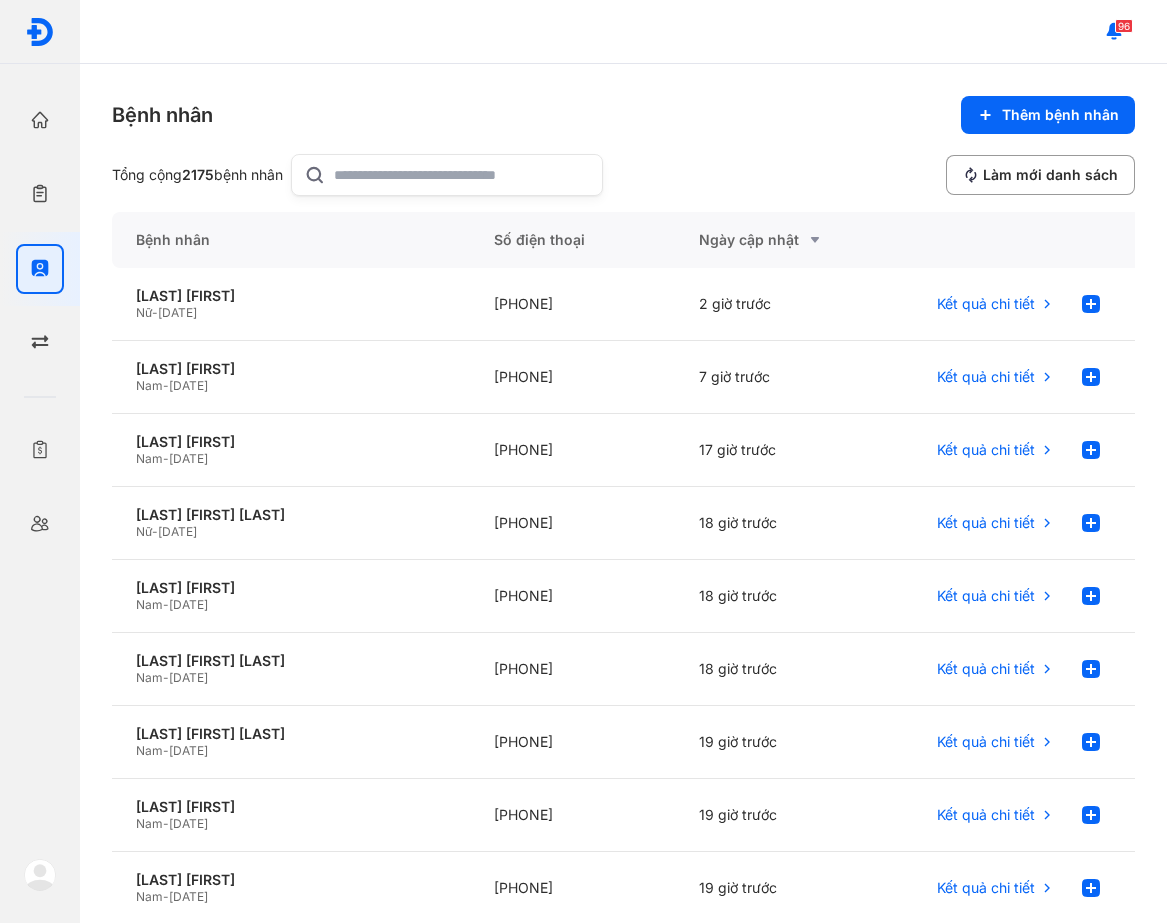 click on "Bệnh nhân Thêm bệnh nhân Tổng cộng  2175  bệnh nhân Làm mới danh sách Bệnh nhân Số điện thoại Ngày cập nhật  PHẠM NGỌC THANH Nữ  -  08/02/1994 +84357395350 2 giờ trước Kết quả chi tiết NGUYỄN VĂN LÂM Nam  -  02/09/1968 +84983226680 7 giờ trước Kết quả chi tiết HOÀNG QUỐC CÔNG Nam  -  15/10/1997 +84902754441 17 giờ trước Kết quả chi tiết NGUYỄN THỊ THANH TÂM Nữ  -  24/02/1993 +84906901639 18 giờ trước Kết quả chi tiết NGUYỄN THÁI NGUYÊN Nam  -  05/07/1979 +84941652324 18 giờ trước Kết quả chi tiết NGUYỄN THỊ BÍCH THỦY Nam  -  19/04/1965 +84918065758 18 giờ trước Kết quả chi tiết NGUYỄN NGỌC DUY CƯỜNG Nam  -  22/04/1973 +84903631525 19 giờ trước Kết quả chi tiết ĐOÀN THÁI BẢO Nam  -  18/09/1991 +84938729496 19 giờ trước Kết quả chi tiết DƯƠNG NGỌC TUYẾN Nam  -  25/10/1960 +84916808879 19 giờ trước Kết quả chi tiết Nữ  -  1 2 3 4" at bounding box center [623, 493] 